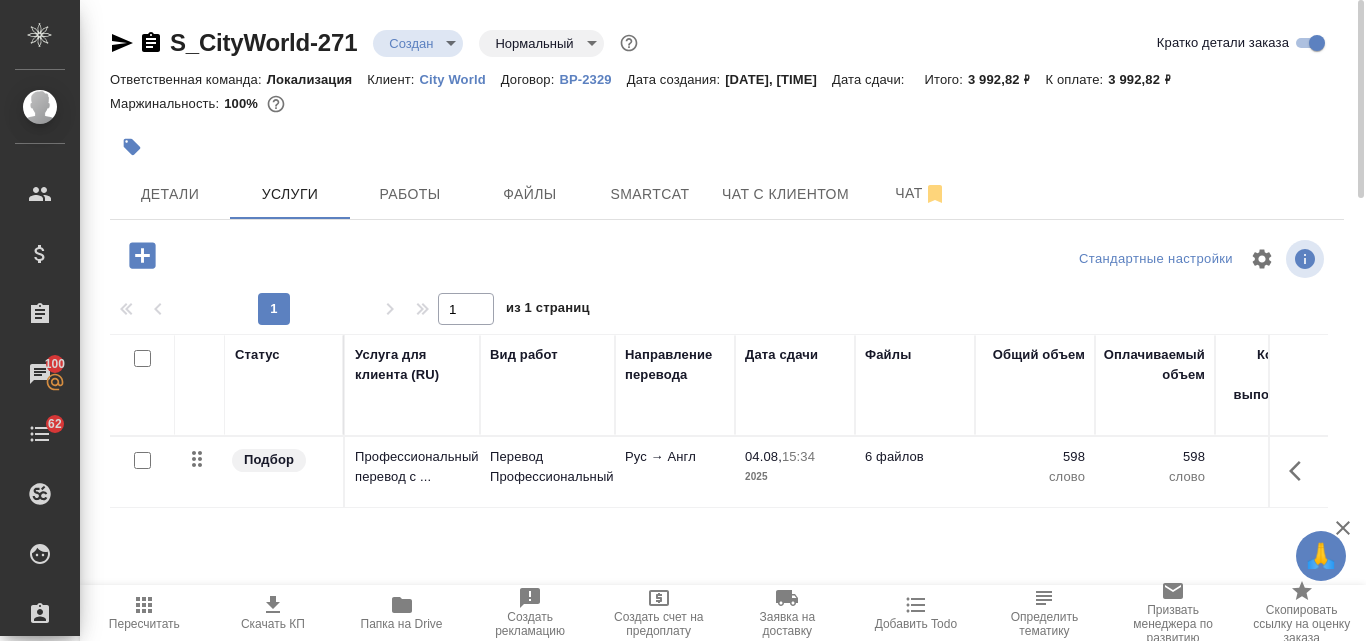 scroll, scrollTop: 0, scrollLeft: 0, axis: both 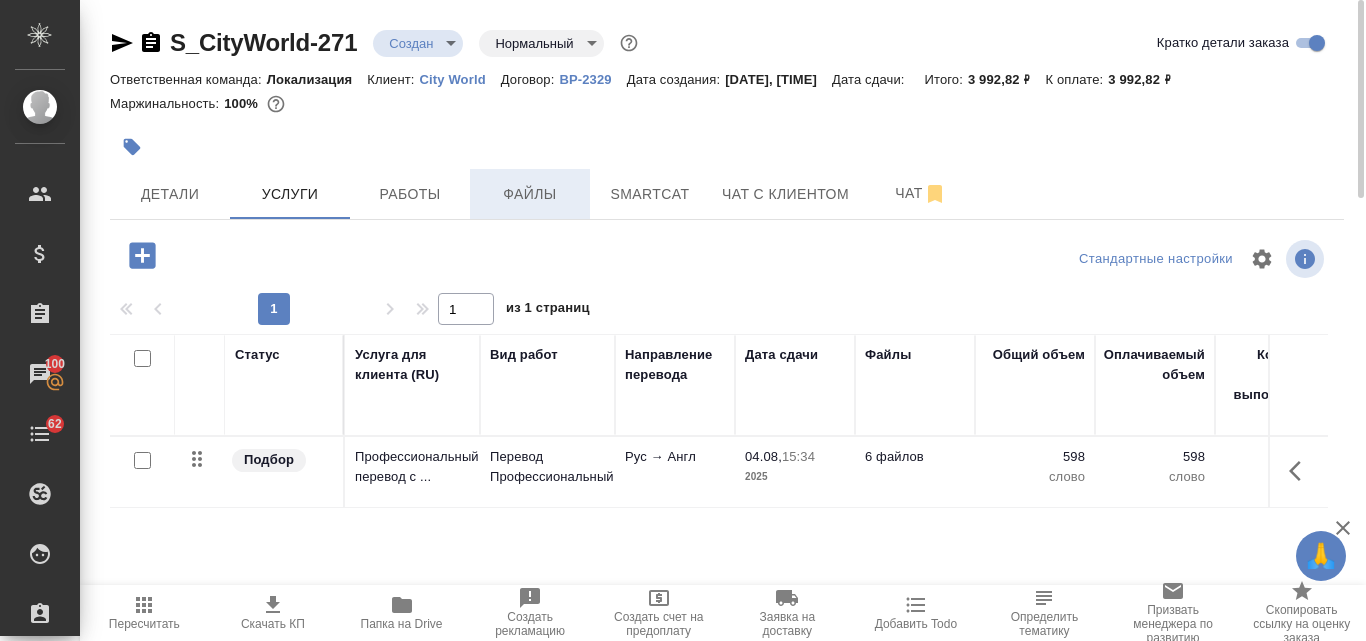 click on "Файлы" at bounding box center (530, 194) 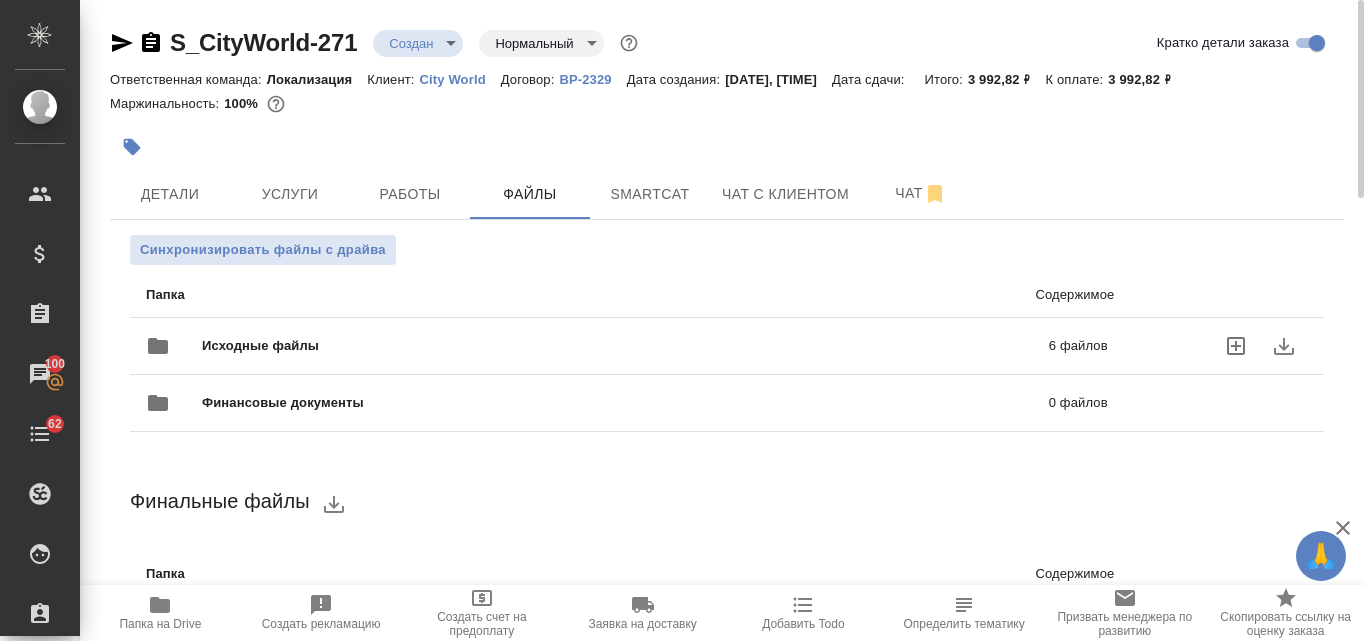 click on "Исходные файлы" at bounding box center [443, 346] 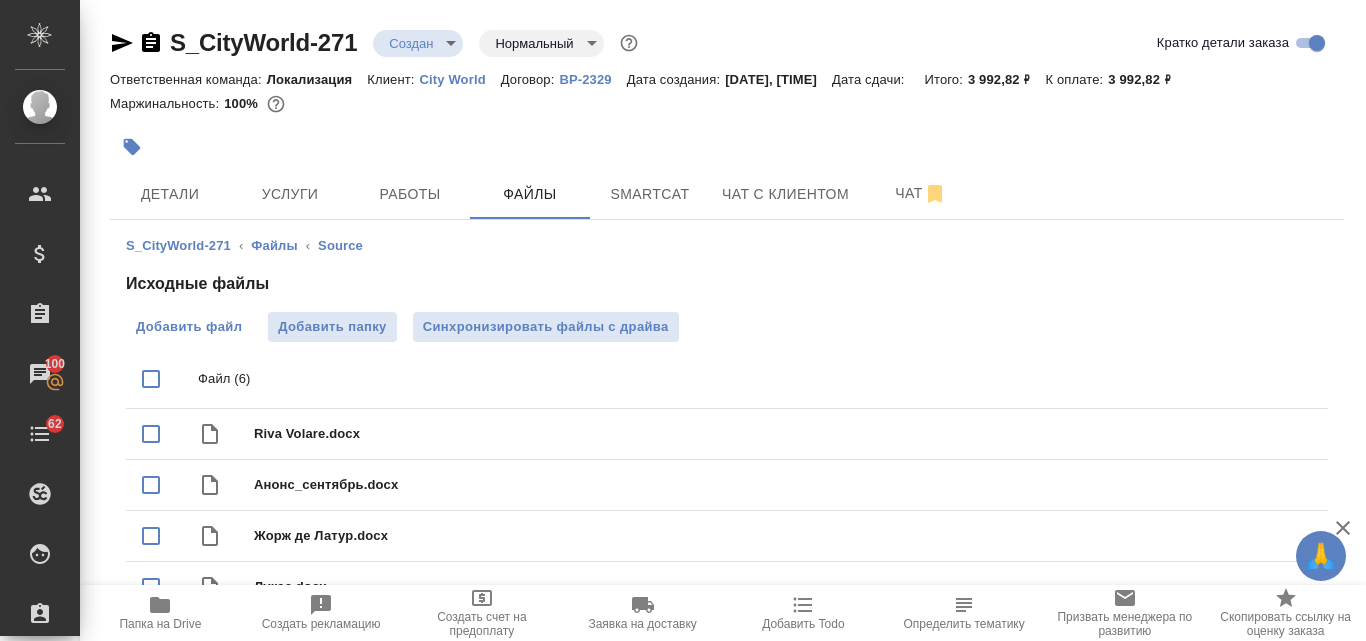 click on "Добавить файл" at bounding box center (189, 327) 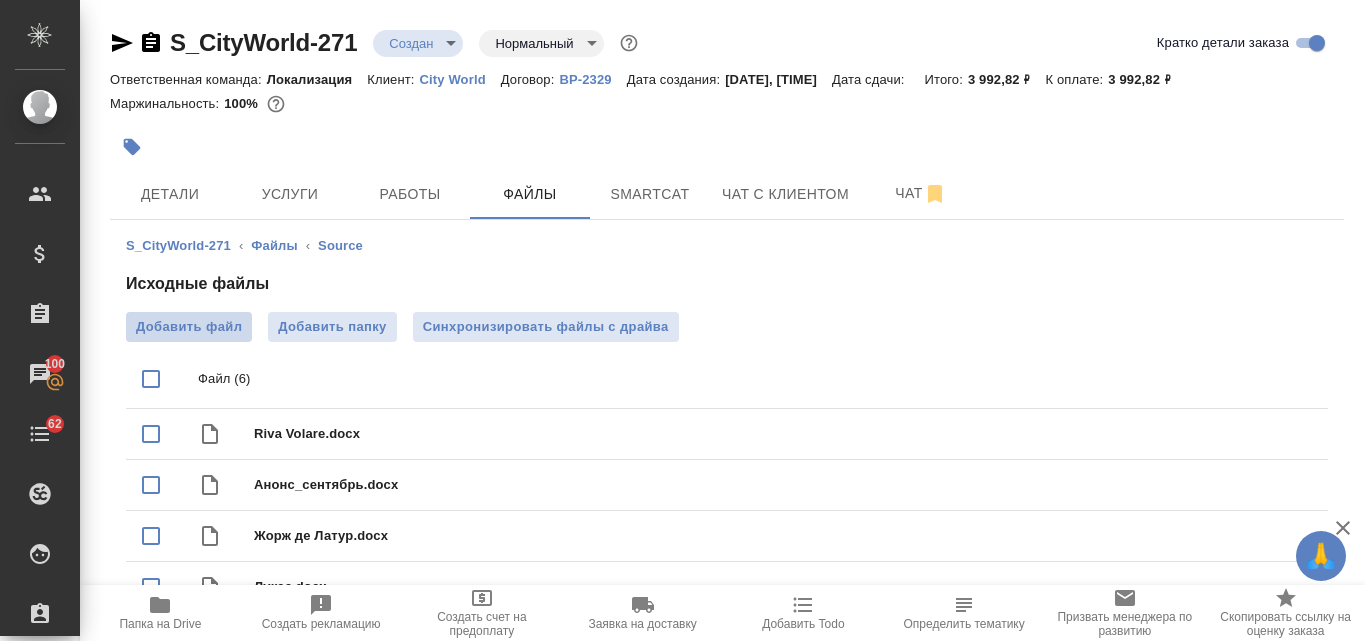 click on "Добавить файл" at bounding box center (189, 327) 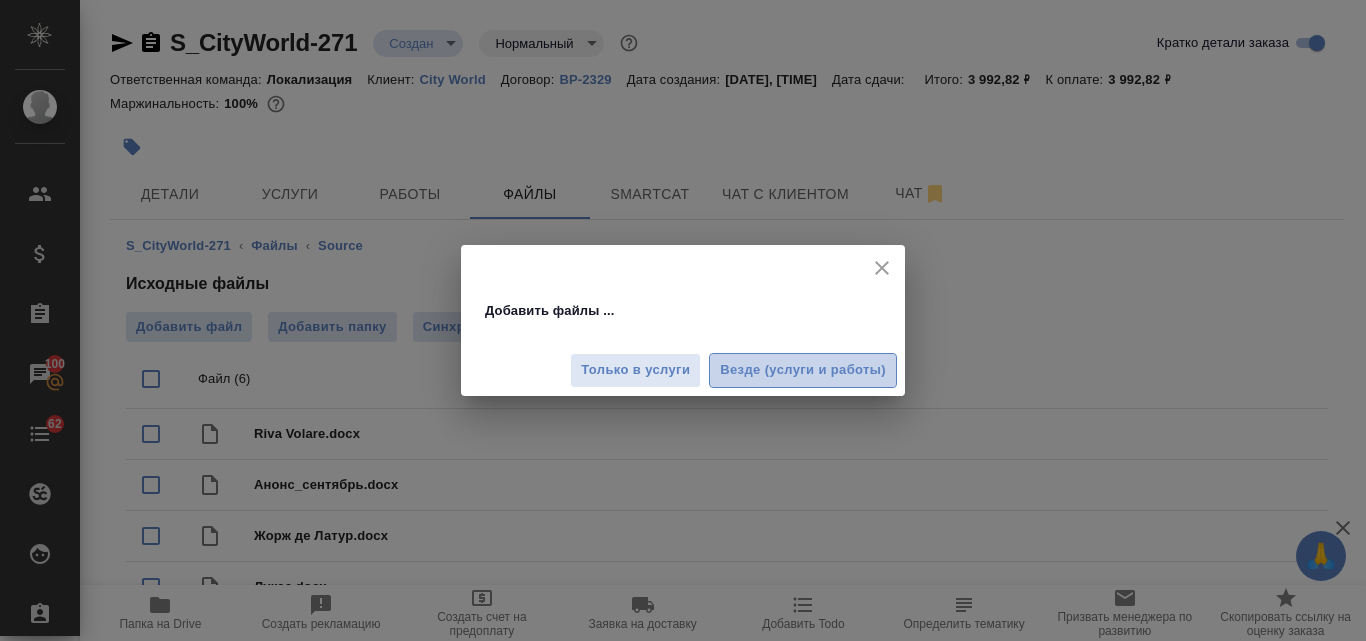 click on "Везде (услуги и работы)" at bounding box center (803, 370) 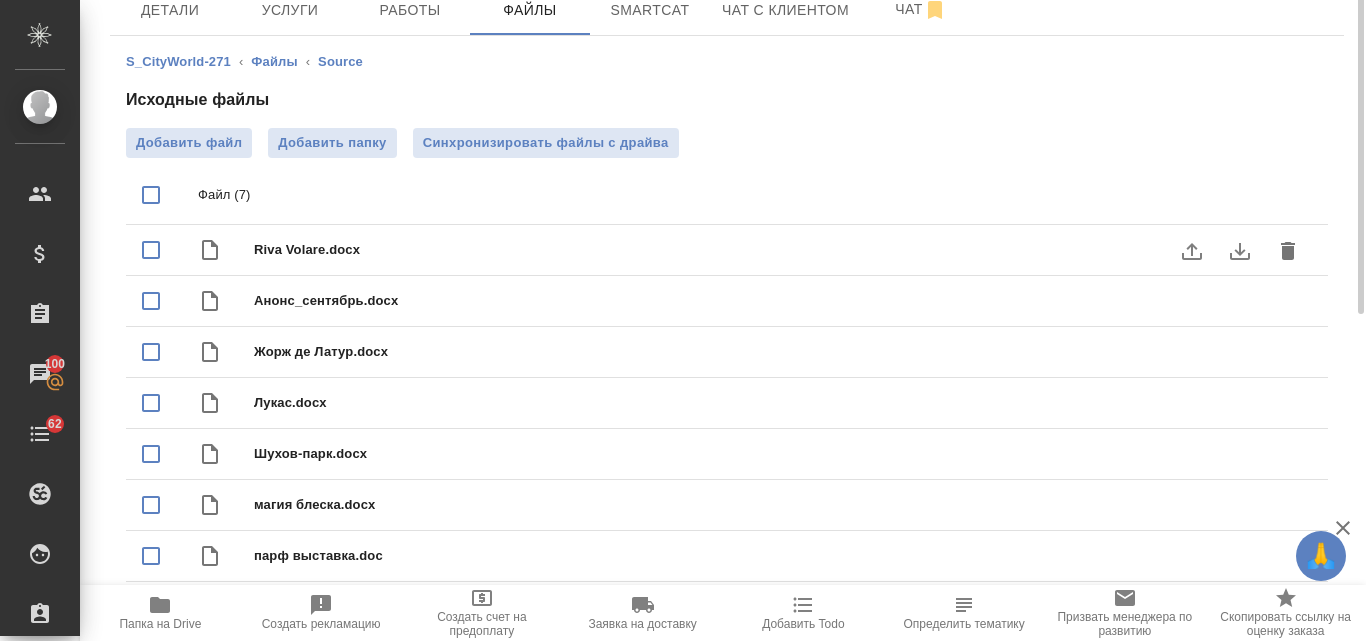 scroll, scrollTop: 0, scrollLeft: 0, axis: both 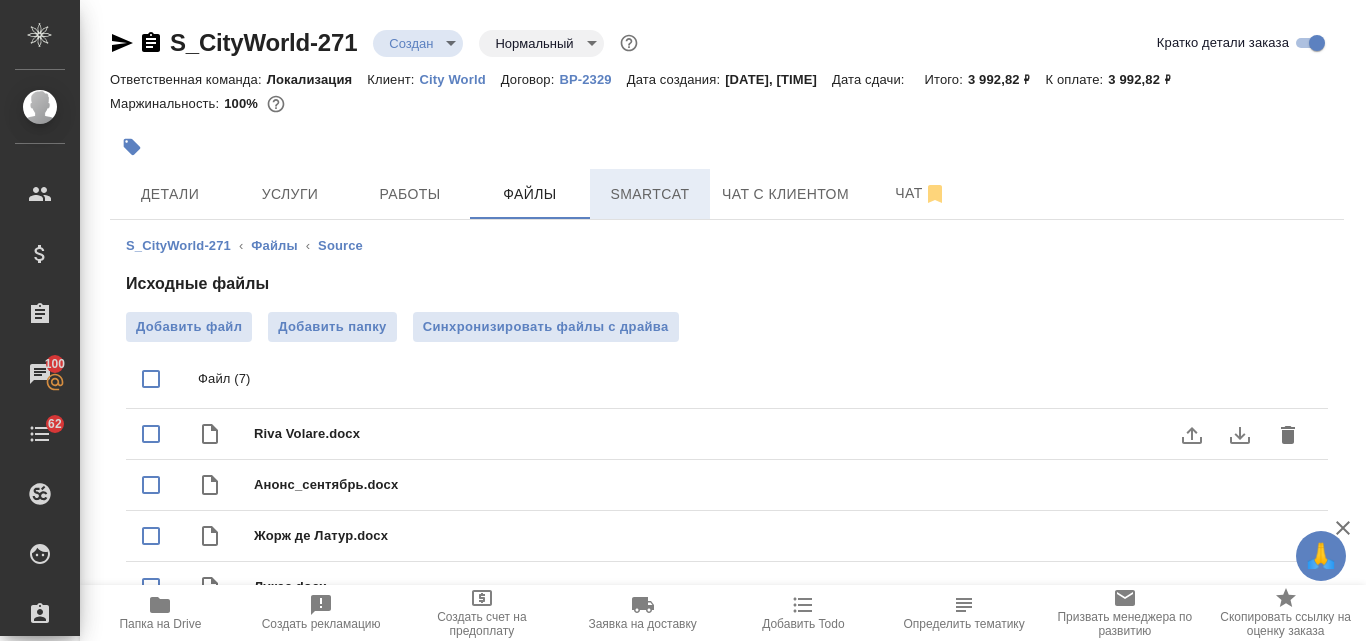 click on "Smartcat" at bounding box center [650, 194] 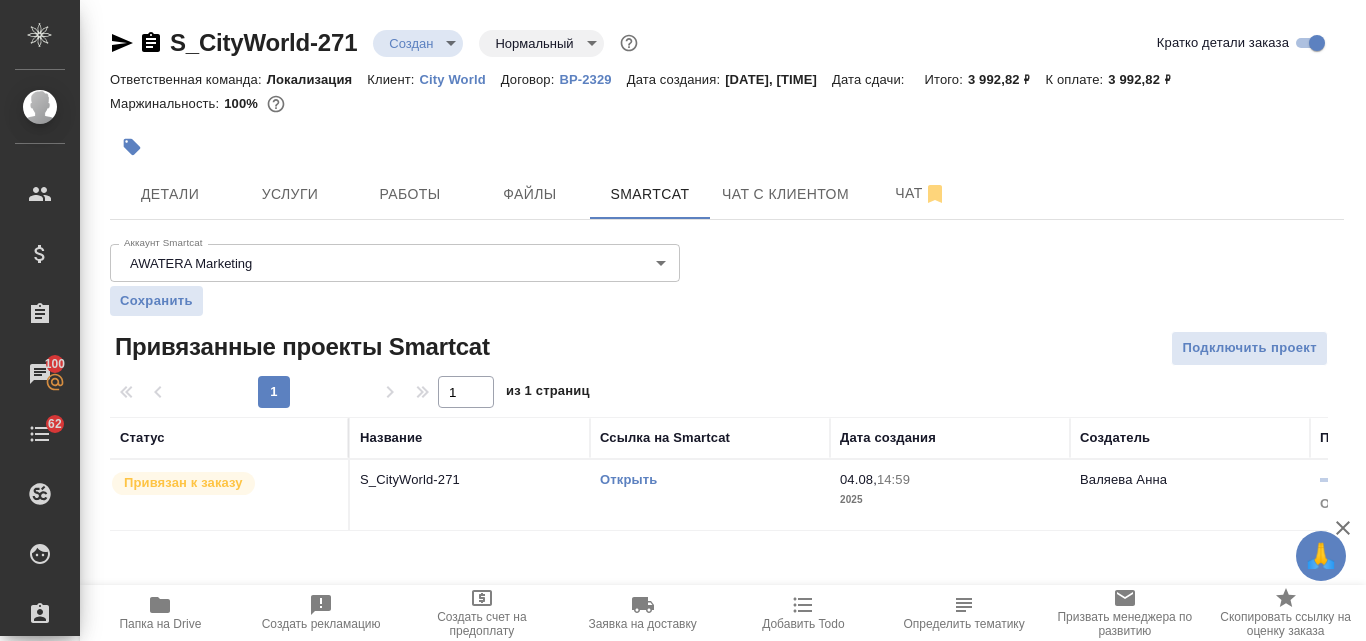 click on "Открыть" at bounding box center [628, 479] 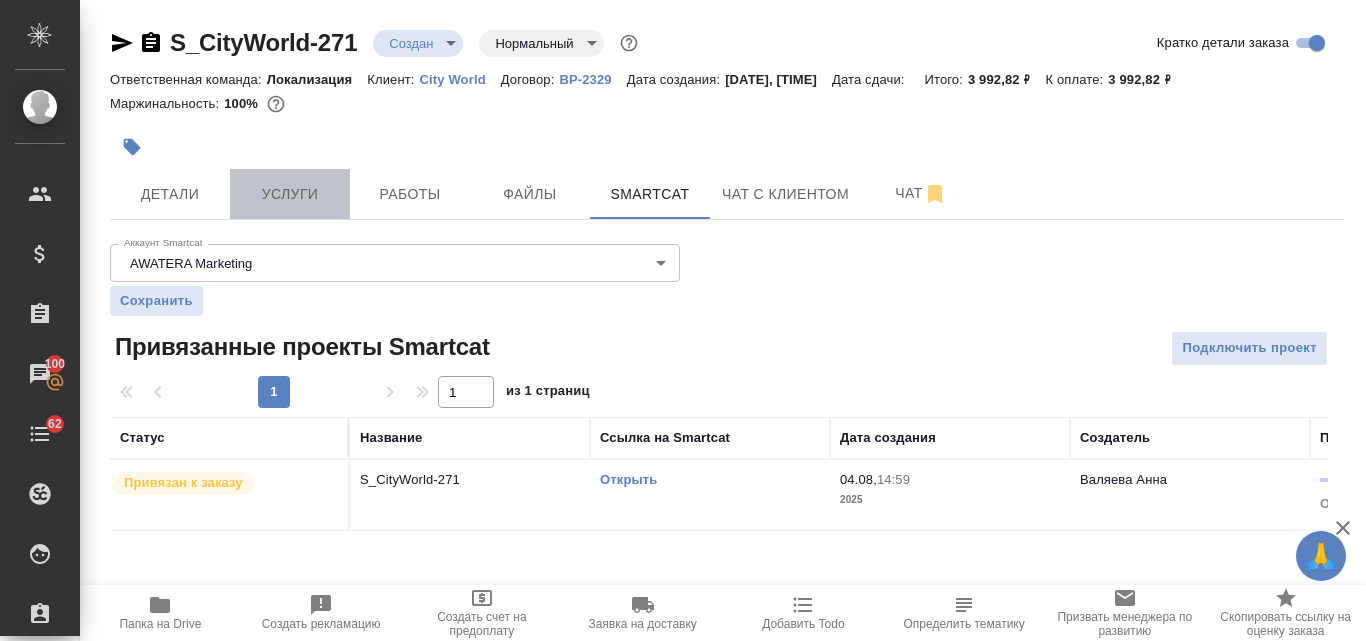 click on "Услуги" at bounding box center (290, 194) 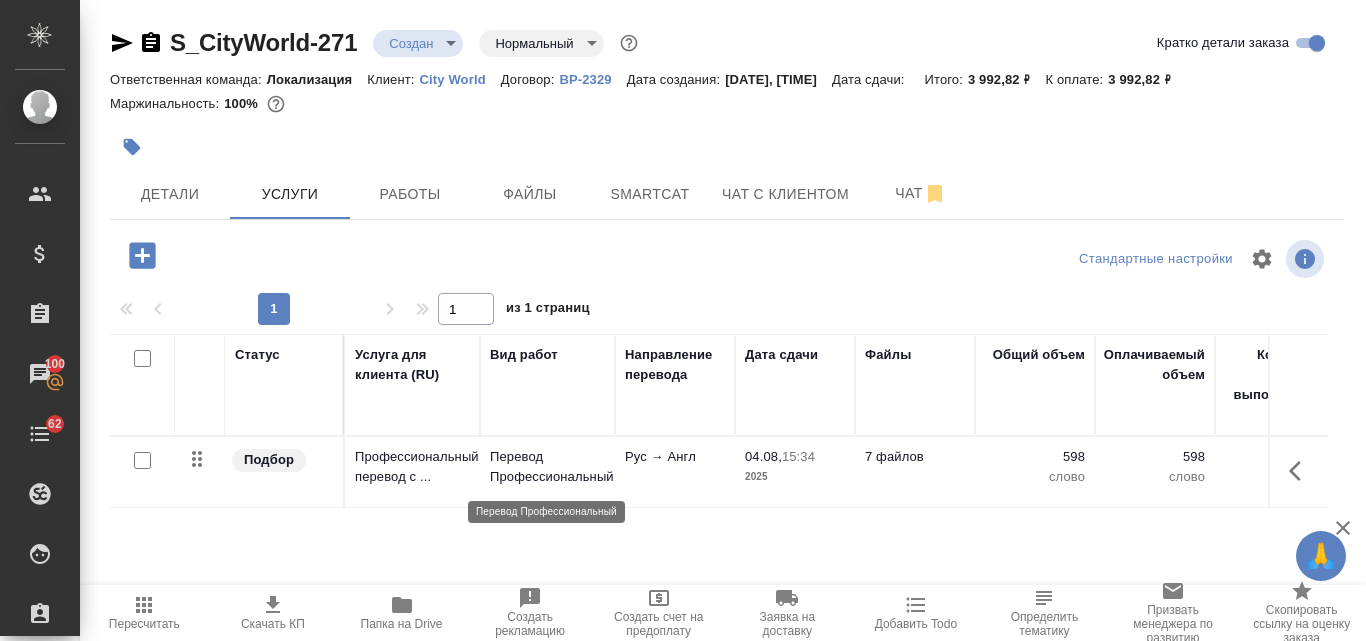 click on "Перевод Профессиональный" at bounding box center [547, 467] 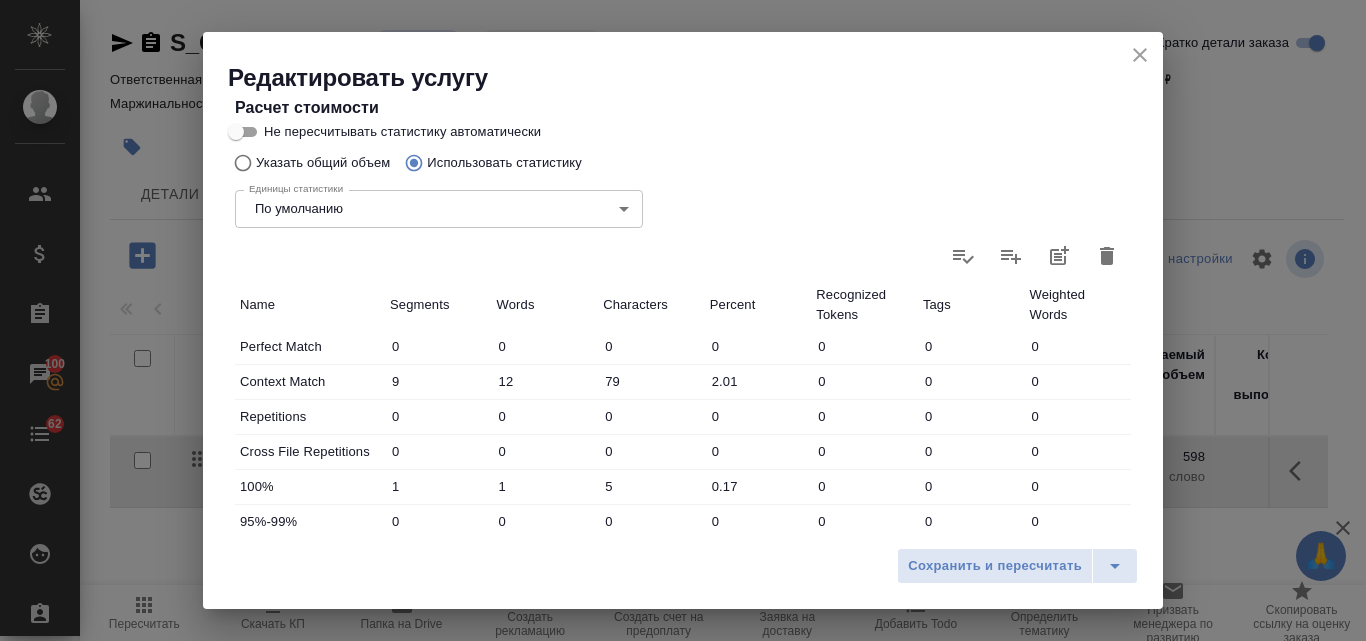scroll, scrollTop: 300, scrollLeft: 0, axis: vertical 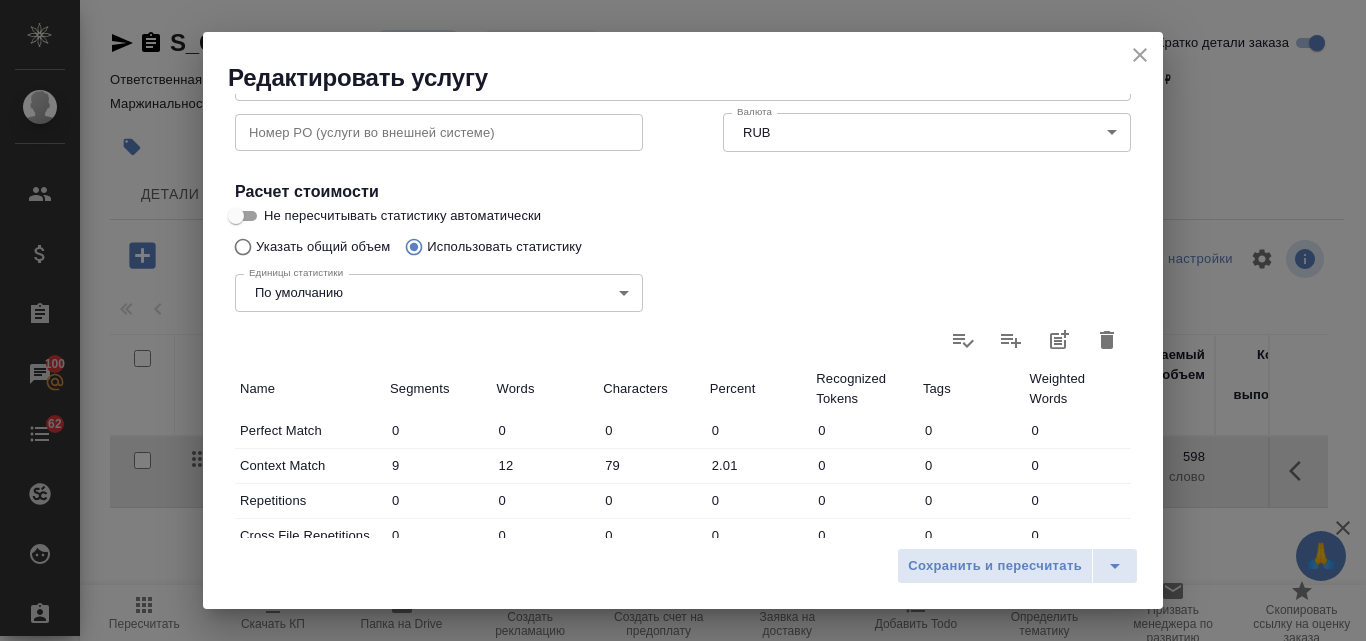 click 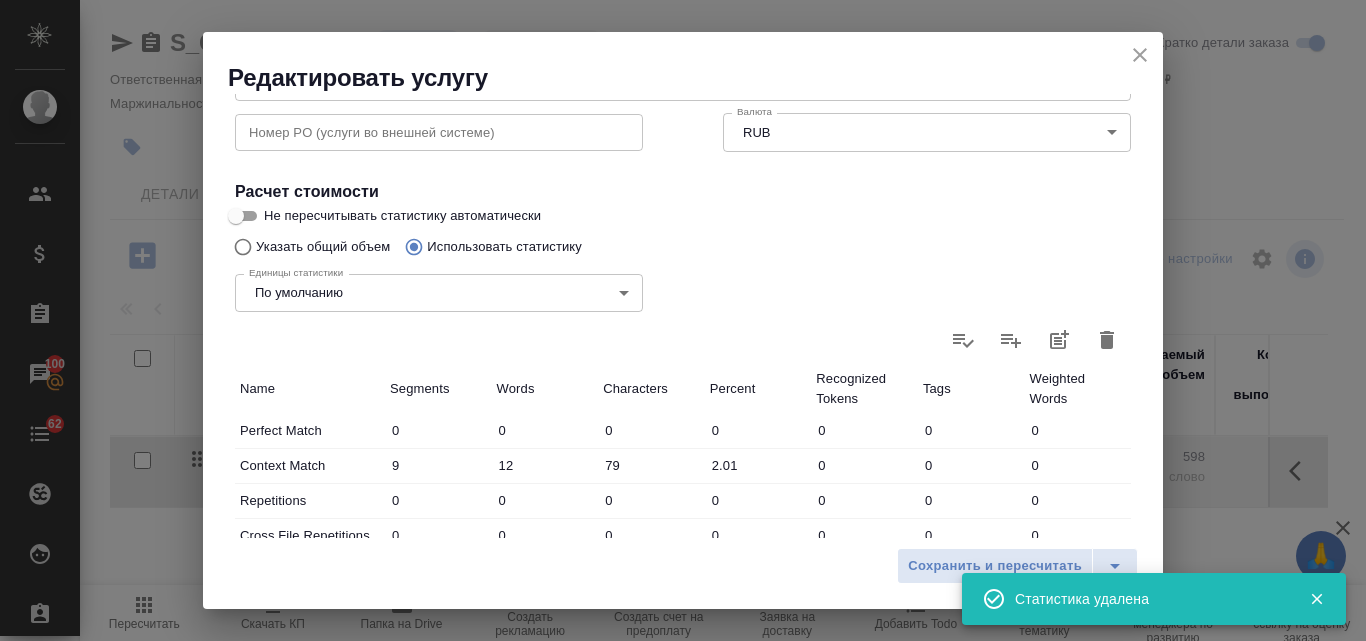 type on "0" 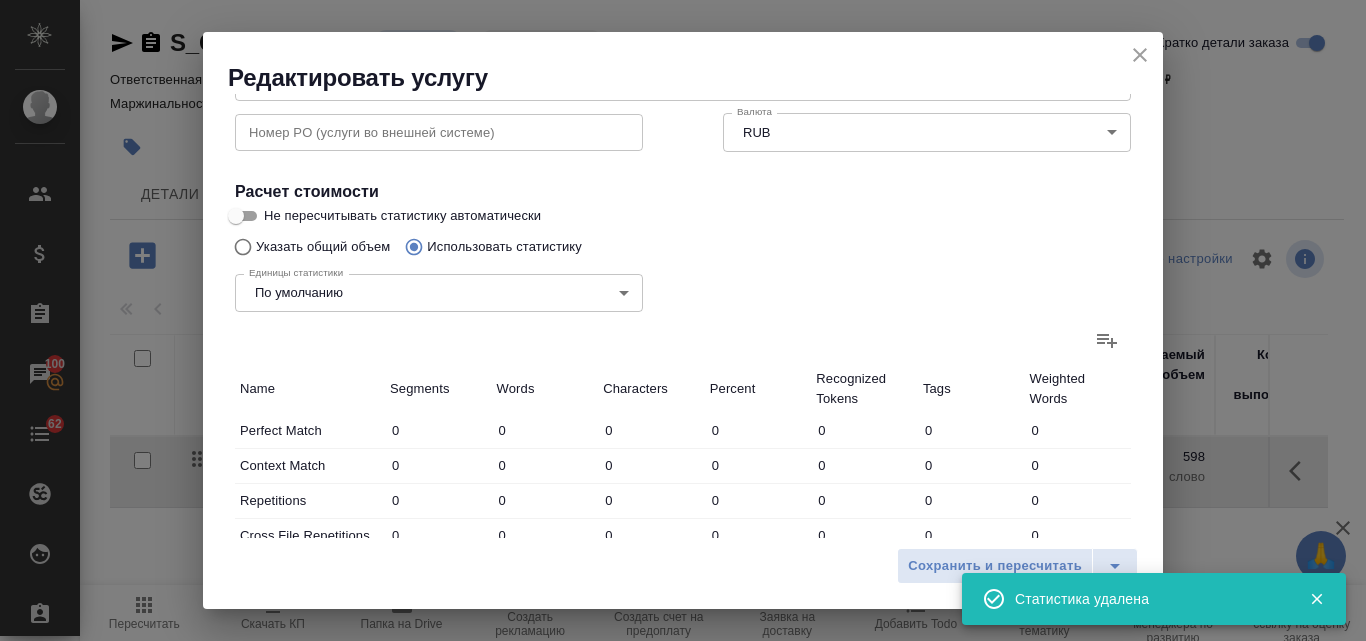 click 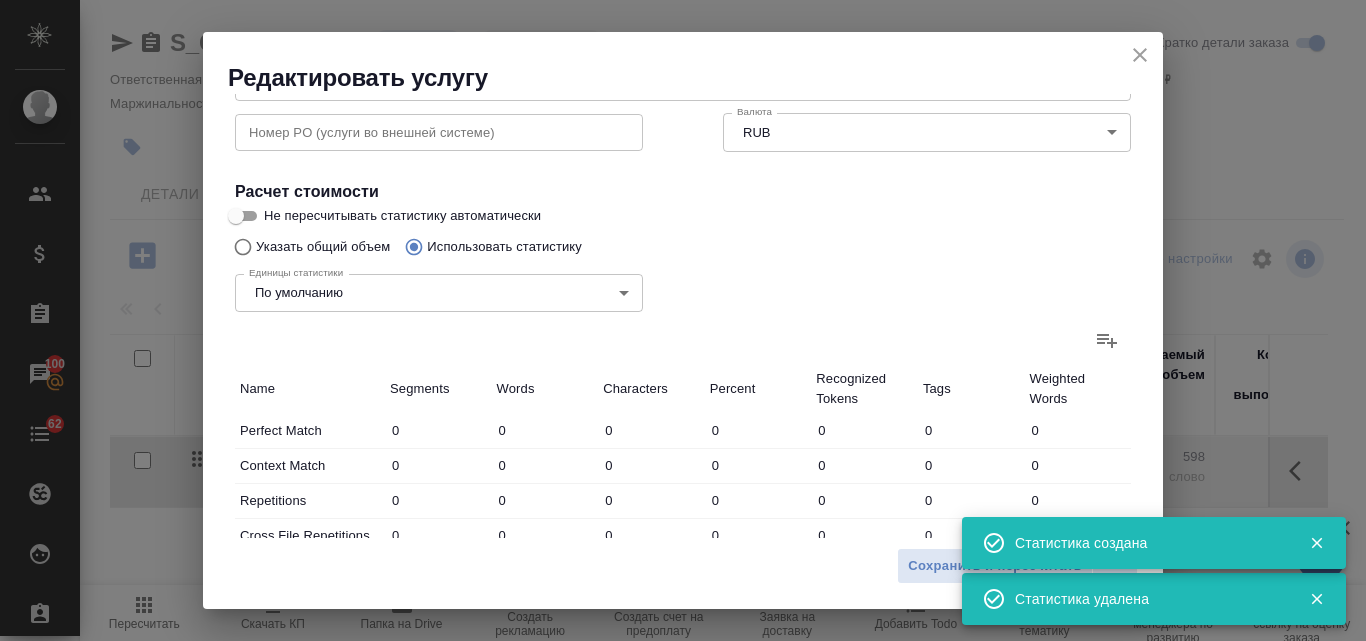 type on "10" 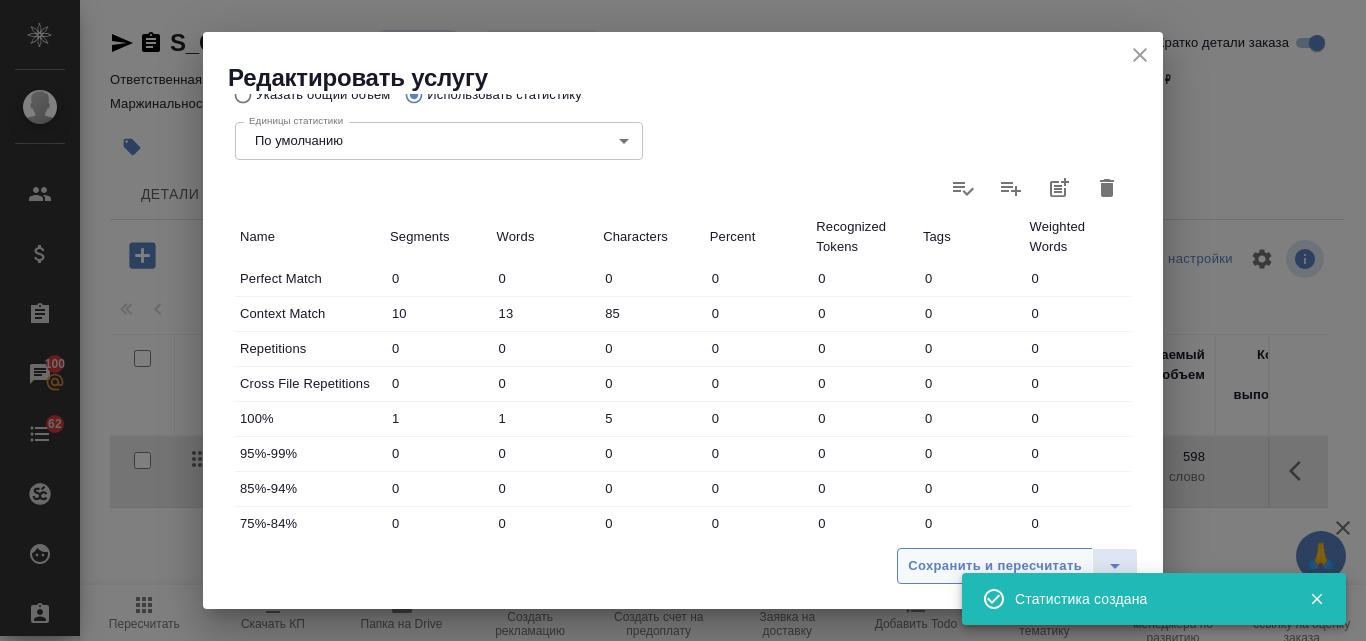 scroll, scrollTop: 623, scrollLeft: 0, axis: vertical 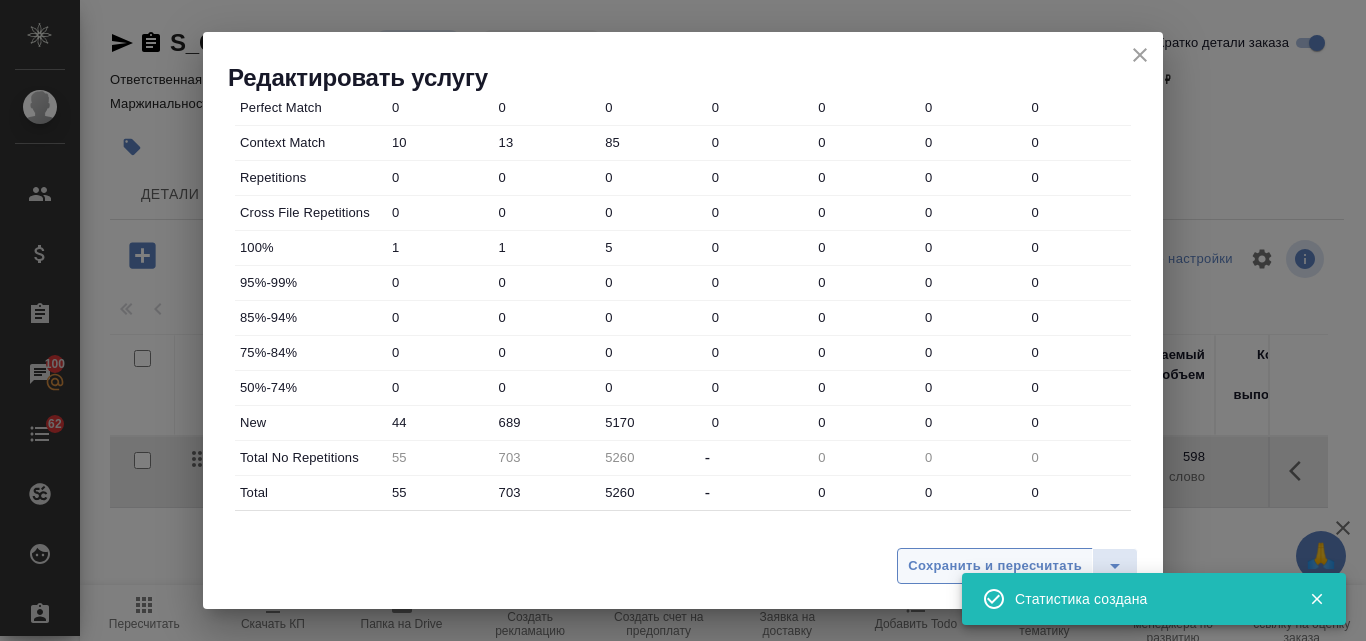 click on "Сохранить и пересчитать" at bounding box center [995, 566] 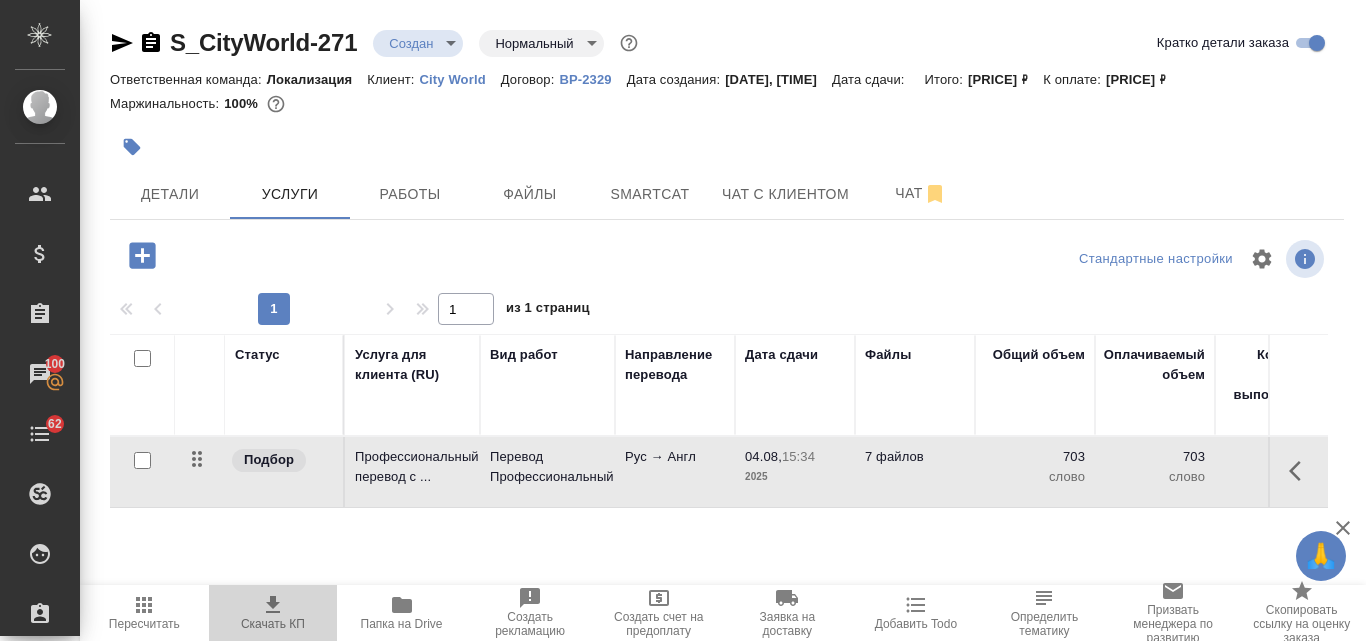 click 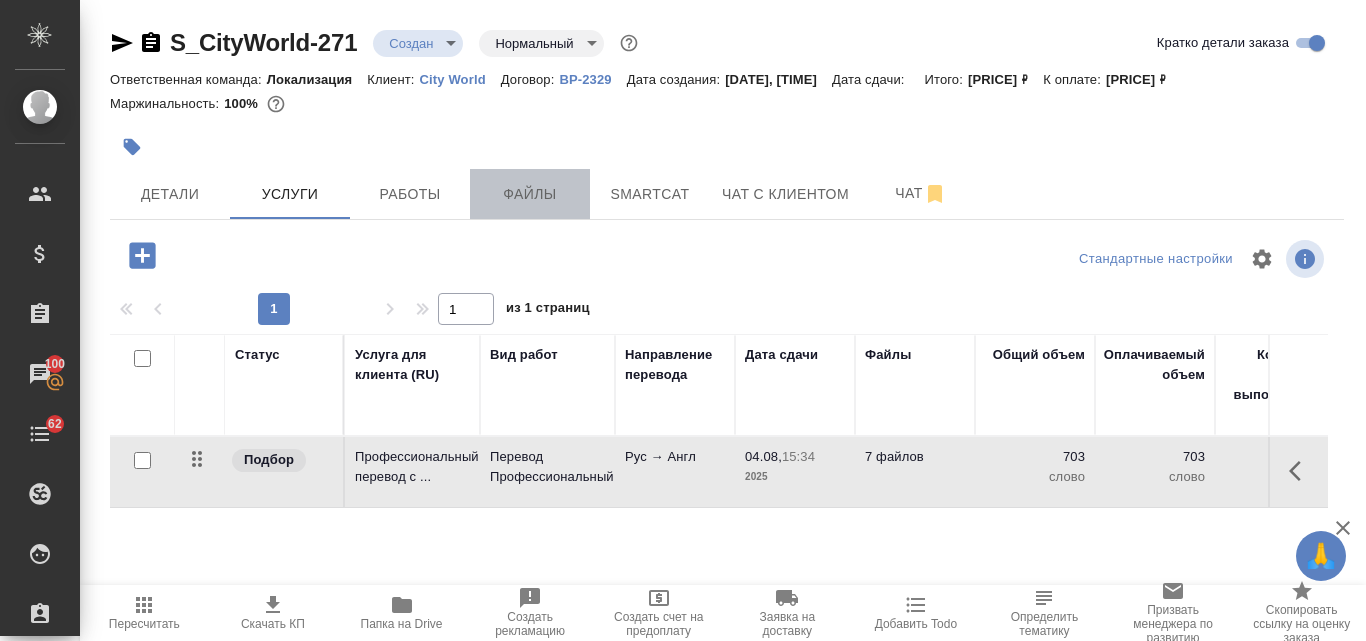 click on "Файлы" at bounding box center [530, 194] 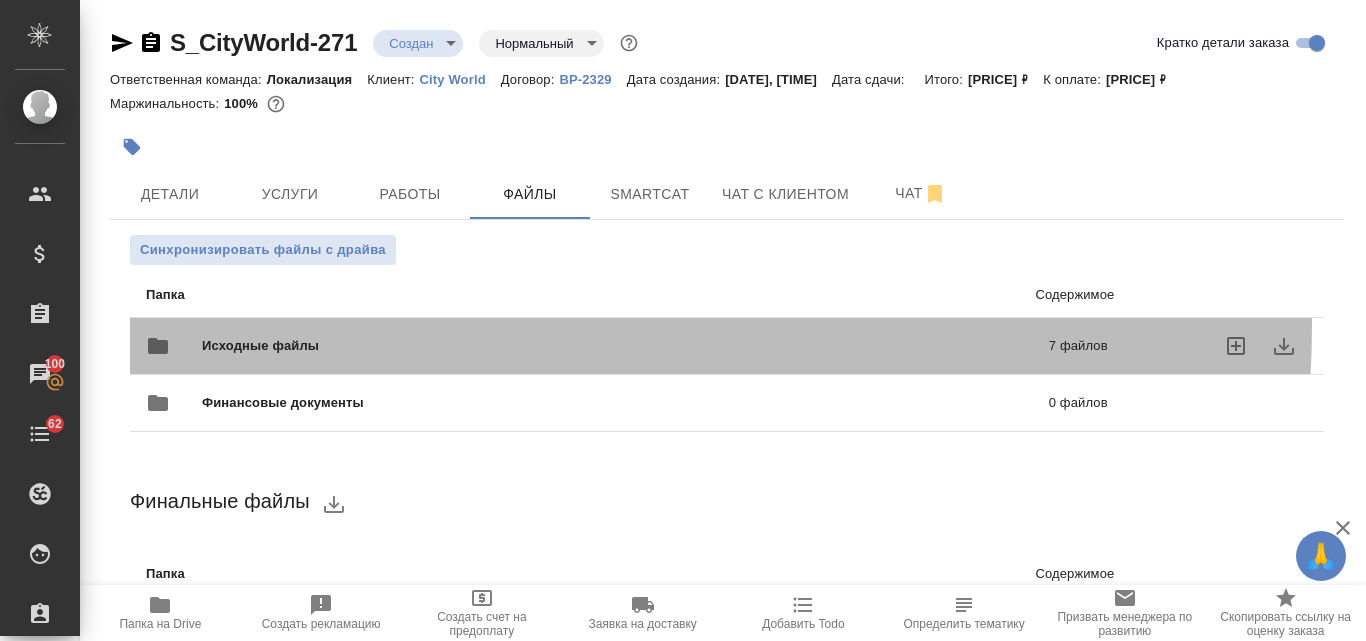 click on "Исходные файлы 7 файлов" at bounding box center (627, 346) 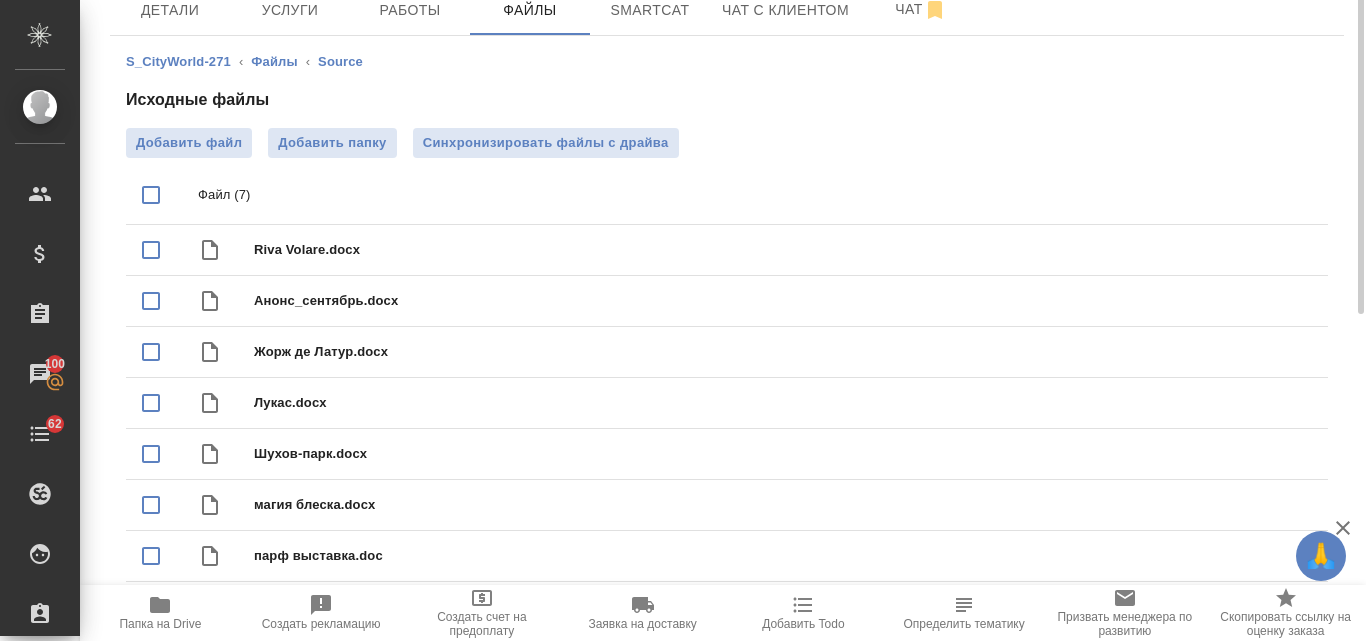 scroll, scrollTop: 0, scrollLeft: 0, axis: both 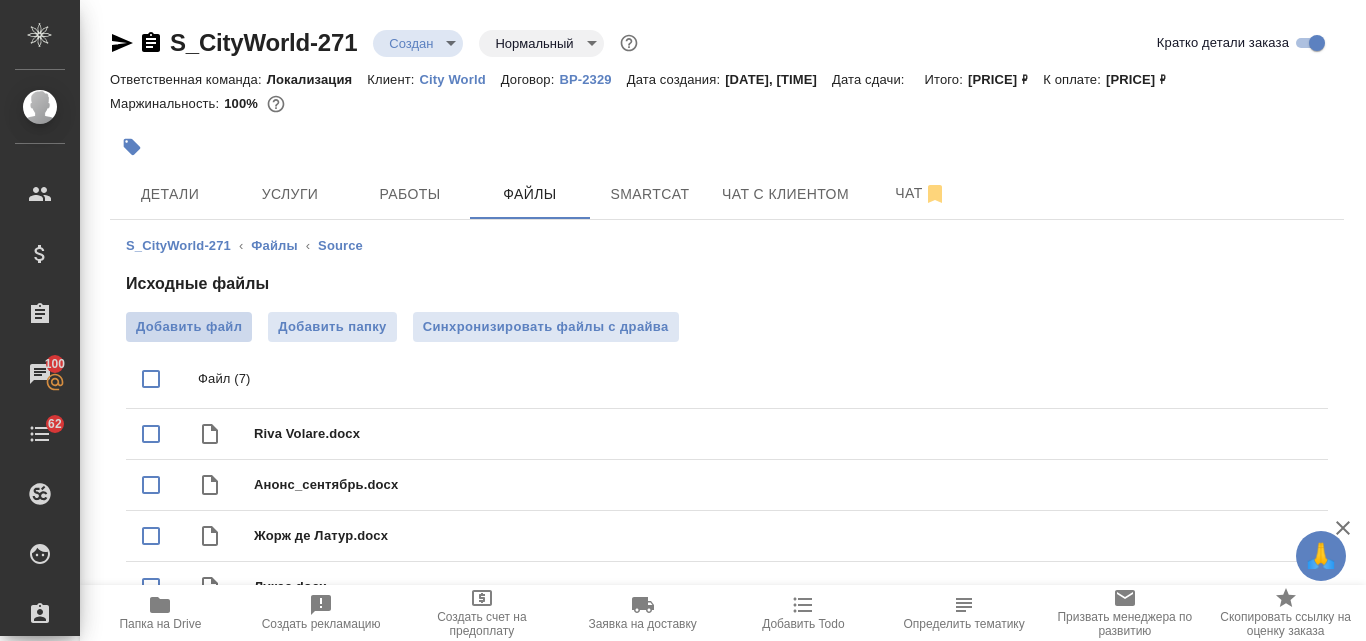 click on "Добавить файл" at bounding box center (189, 327) 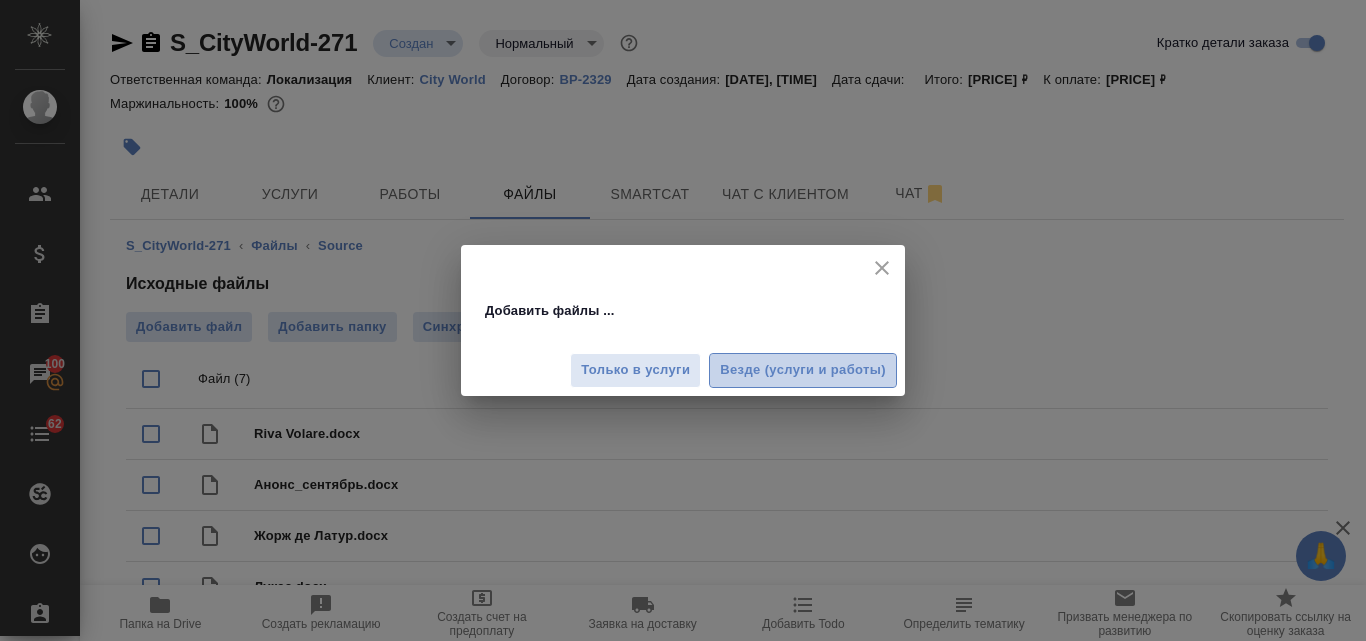 click on "Везде (услуги и работы)" at bounding box center [803, 370] 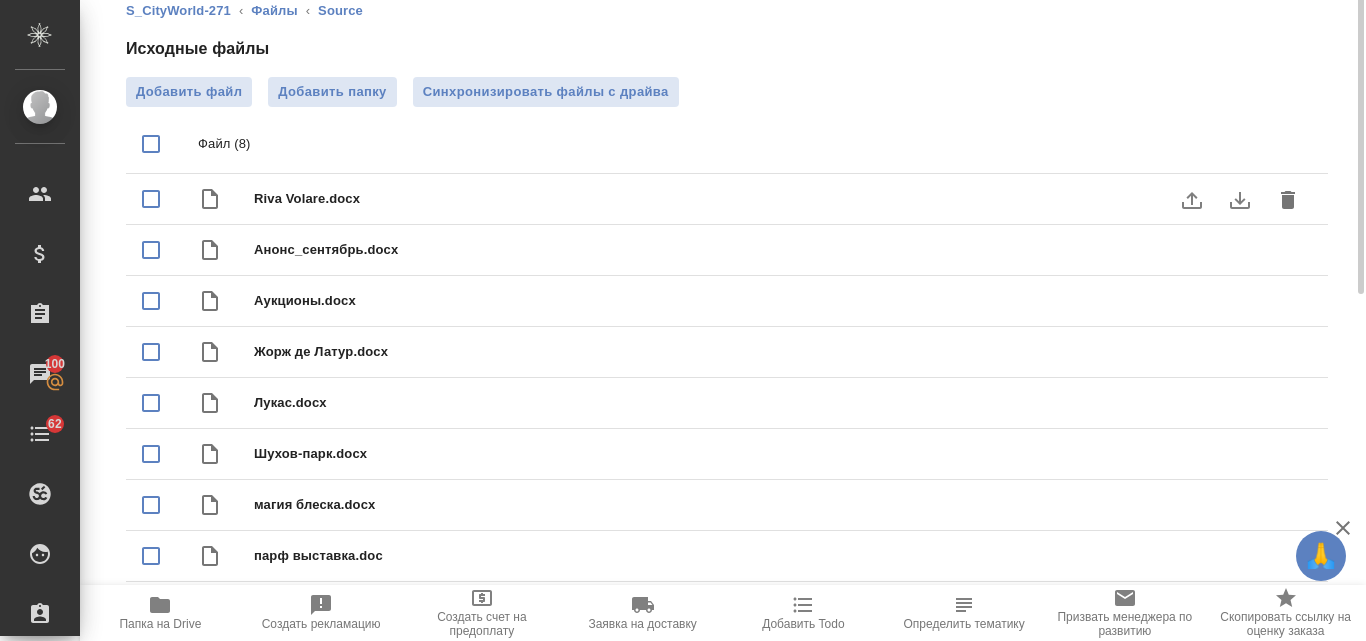 scroll, scrollTop: 0, scrollLeft: 0, axis: both 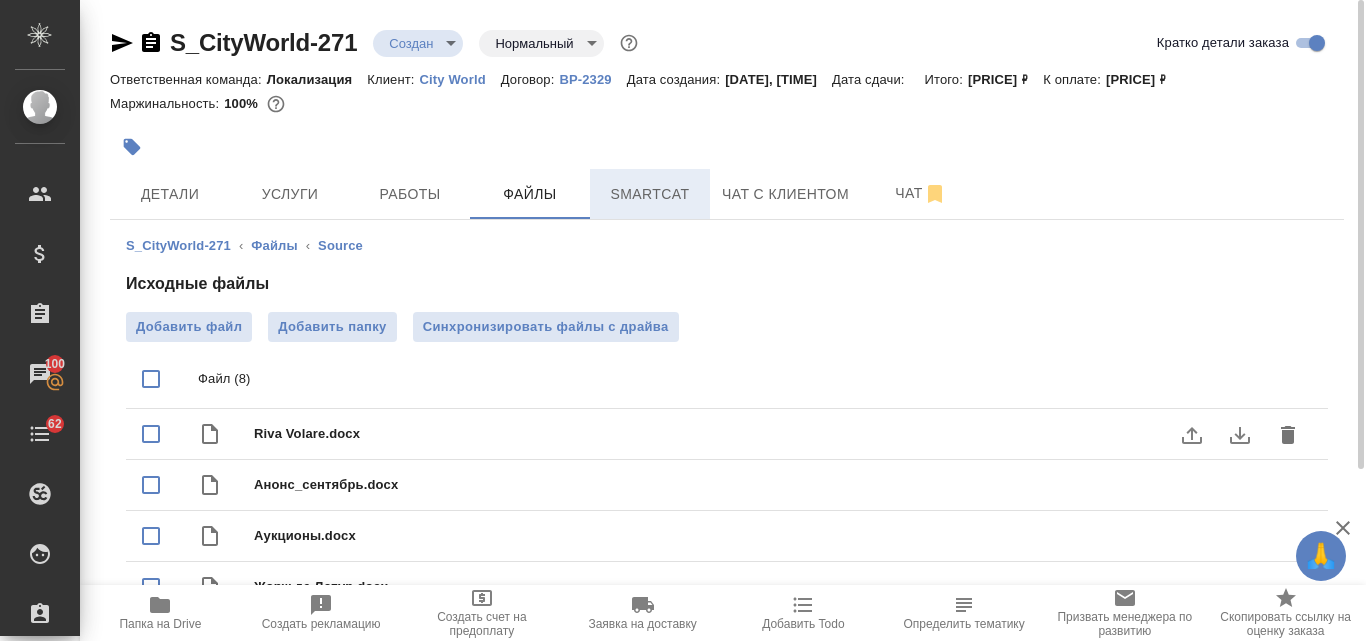 click on "Smartcat" at bounding box center (650, 194) 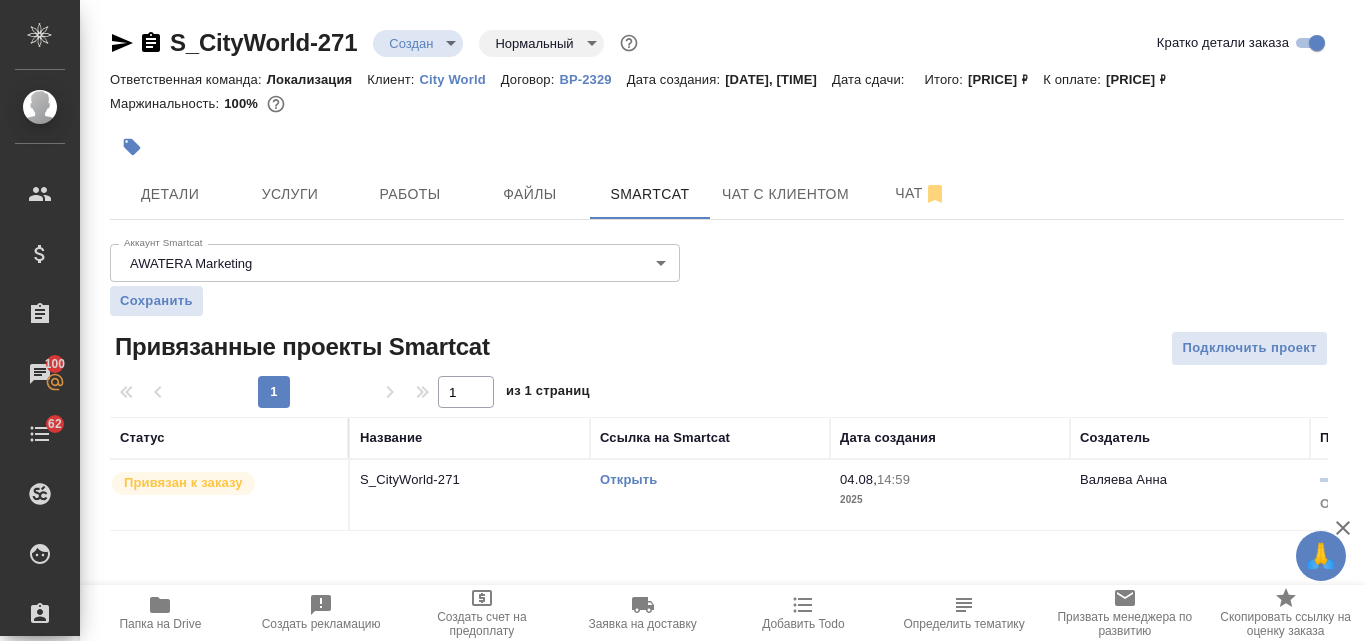 click on "Открыть" at bounding box center (710, 480) 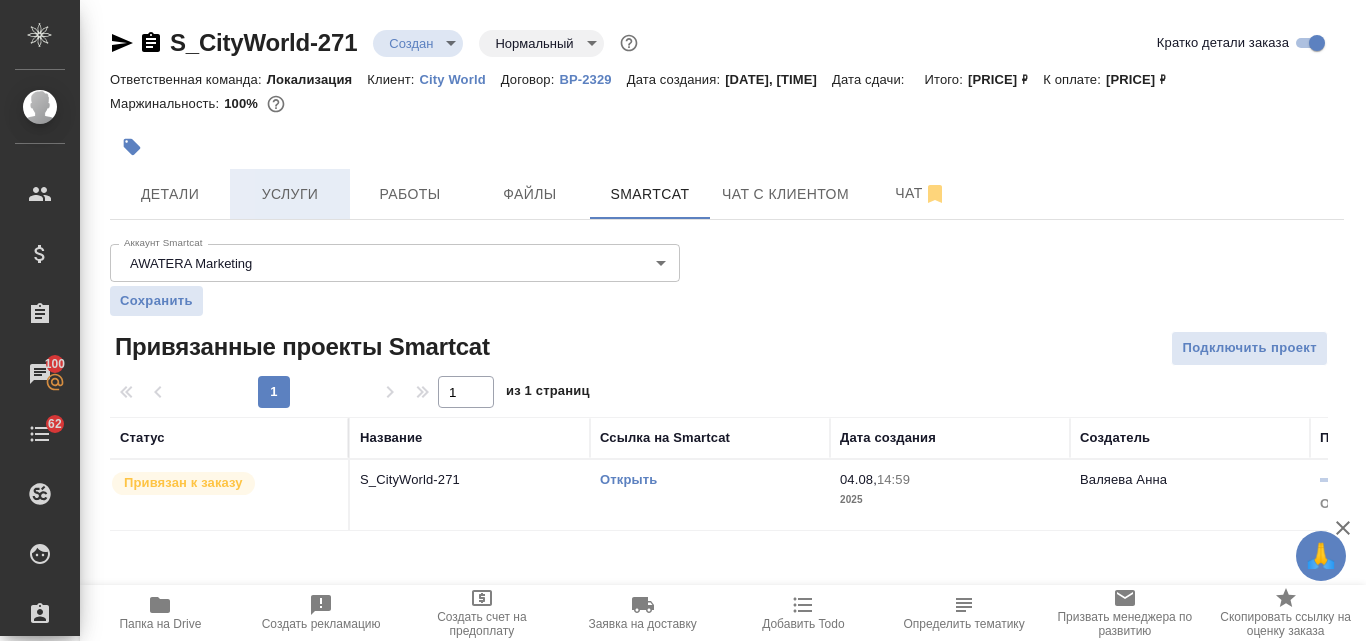 click on "Услуги" at bounding box center (290, 194) 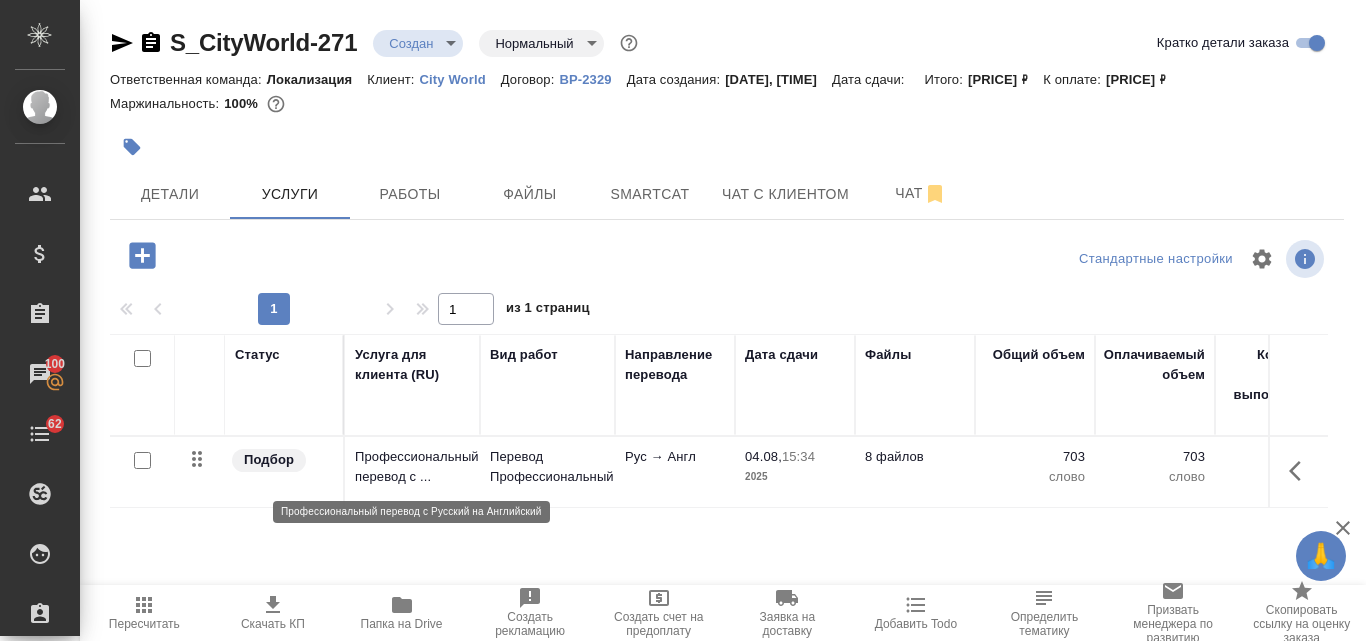 click on "Профессиональный перевод с ..." at bounding box center (412, 467) 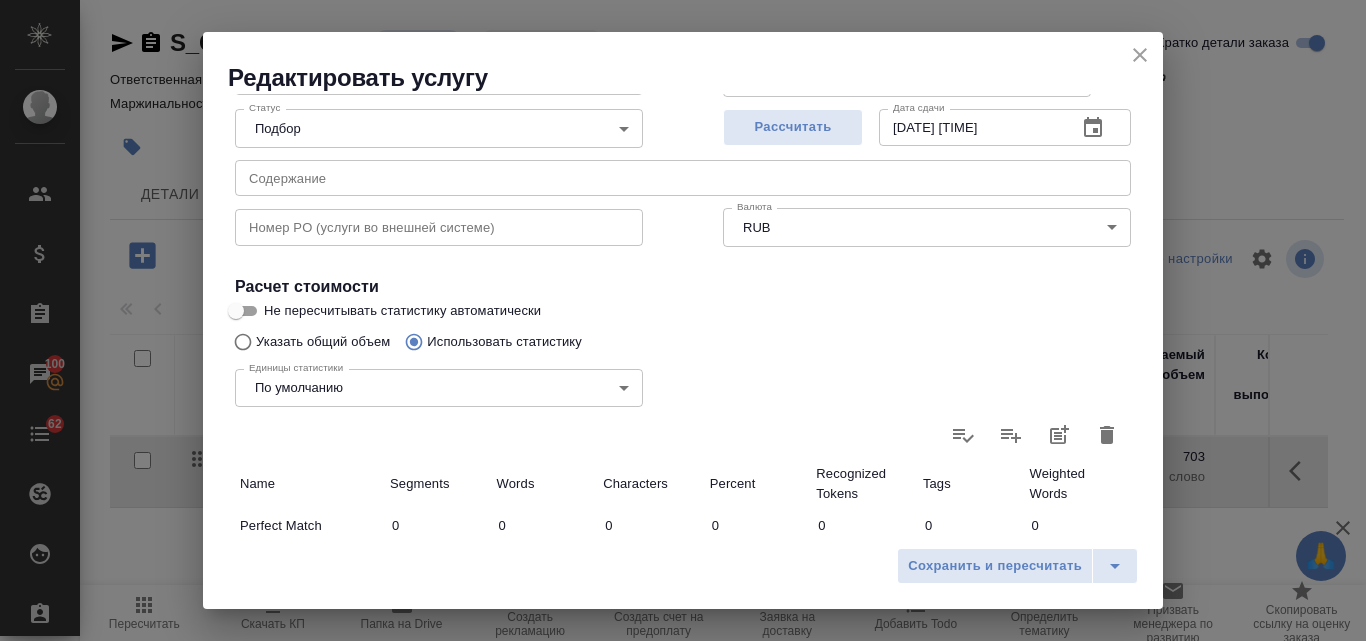 scroll, scrollTop: 300, scrollLeft: 0, axis: vertical 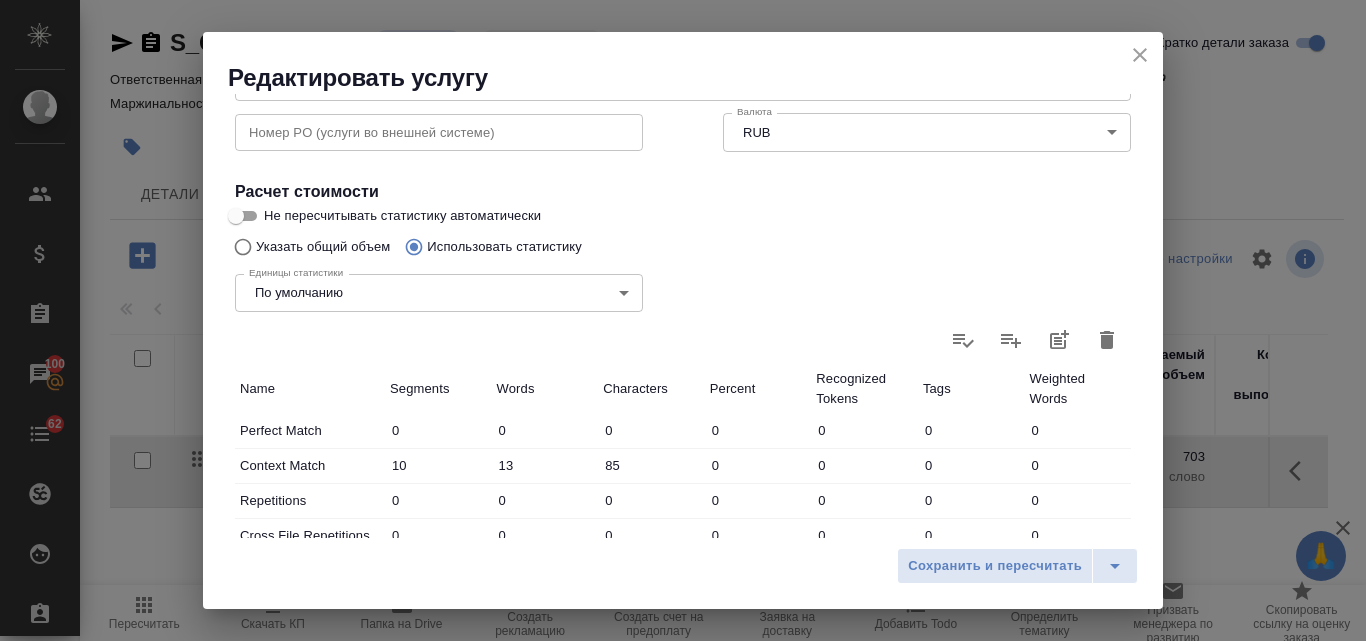 click 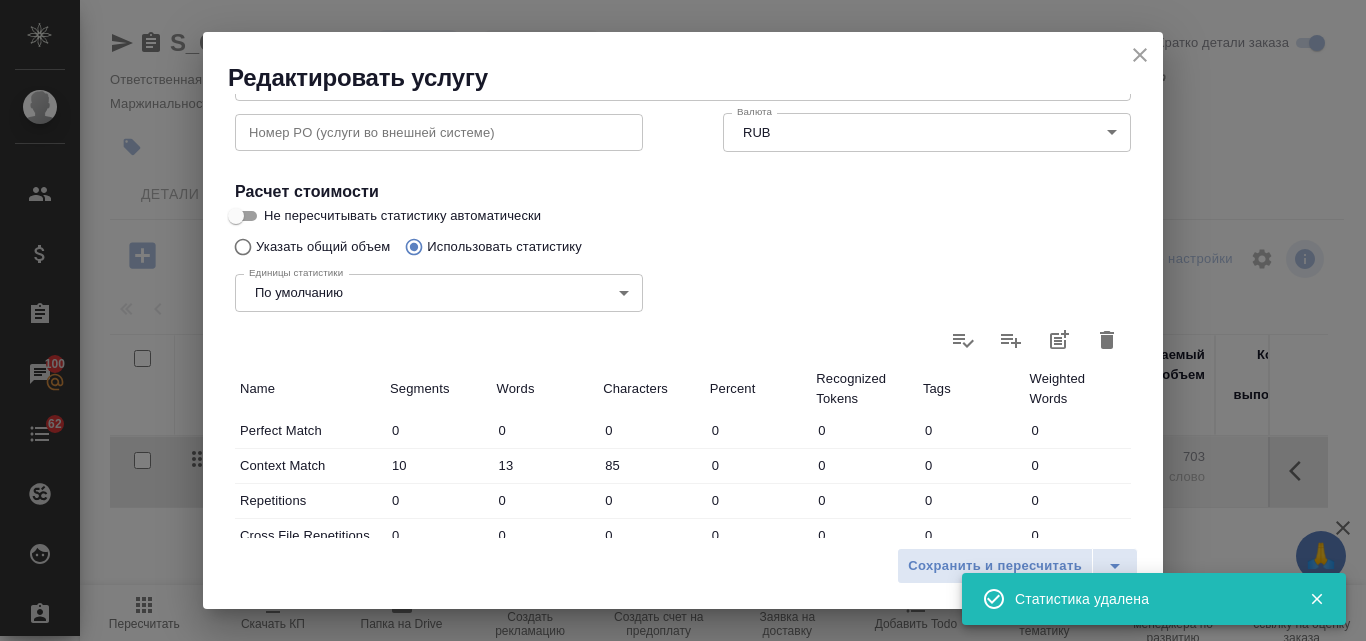 type on "0" 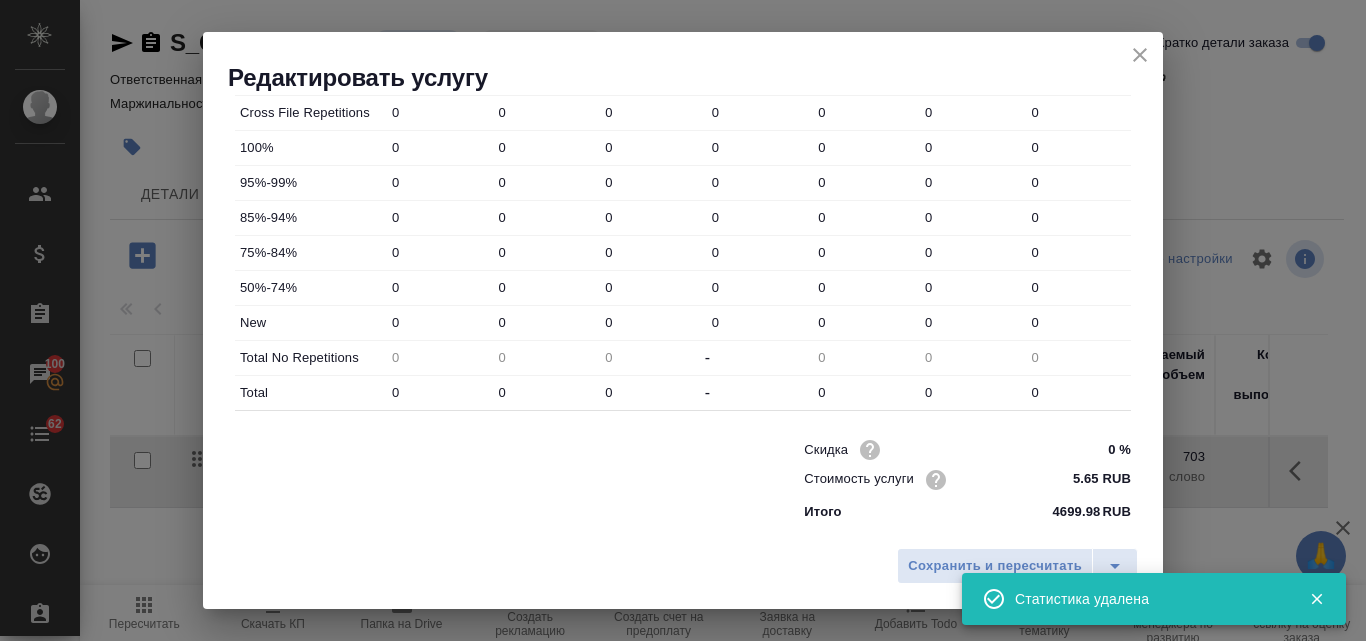 scroll, scrollTop: 323, scrollLeft: 0, axis: vertical 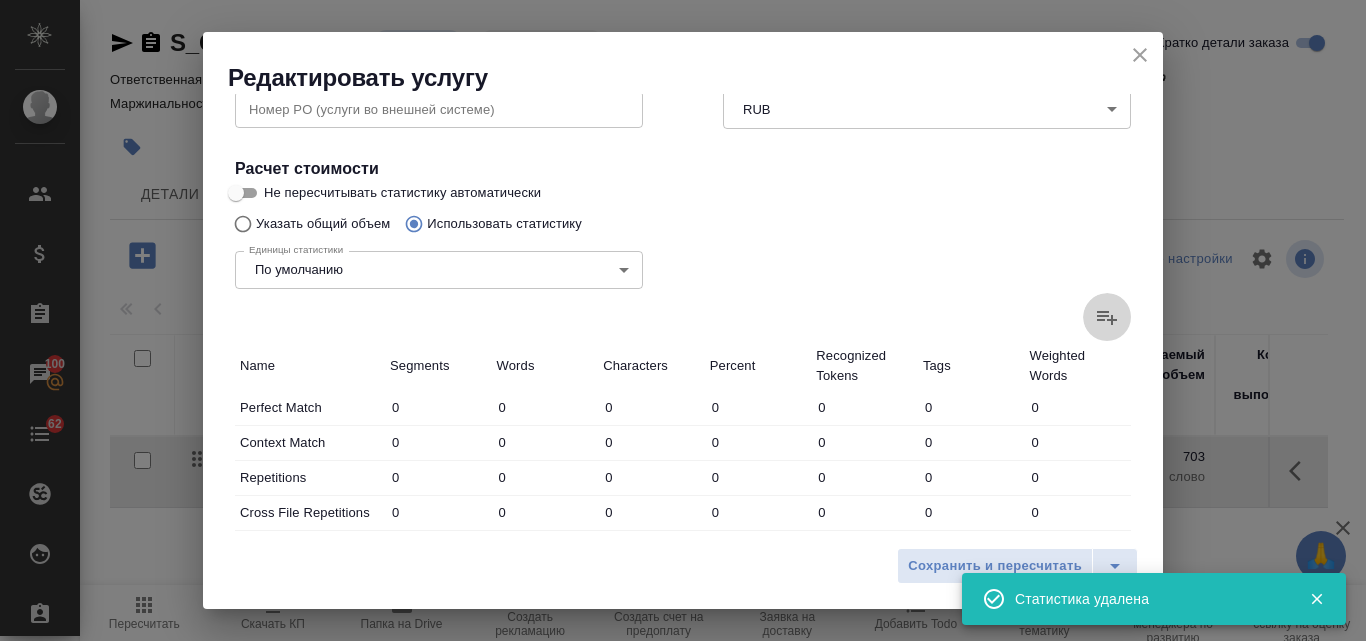 click 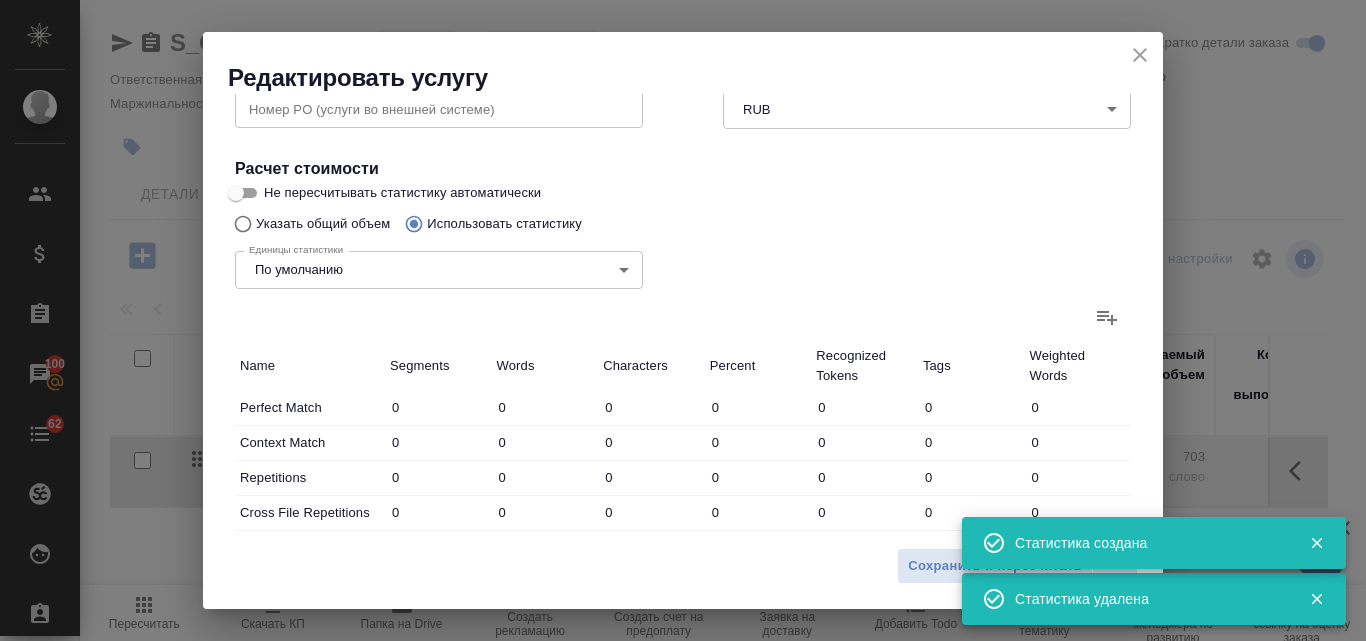 type on "11" 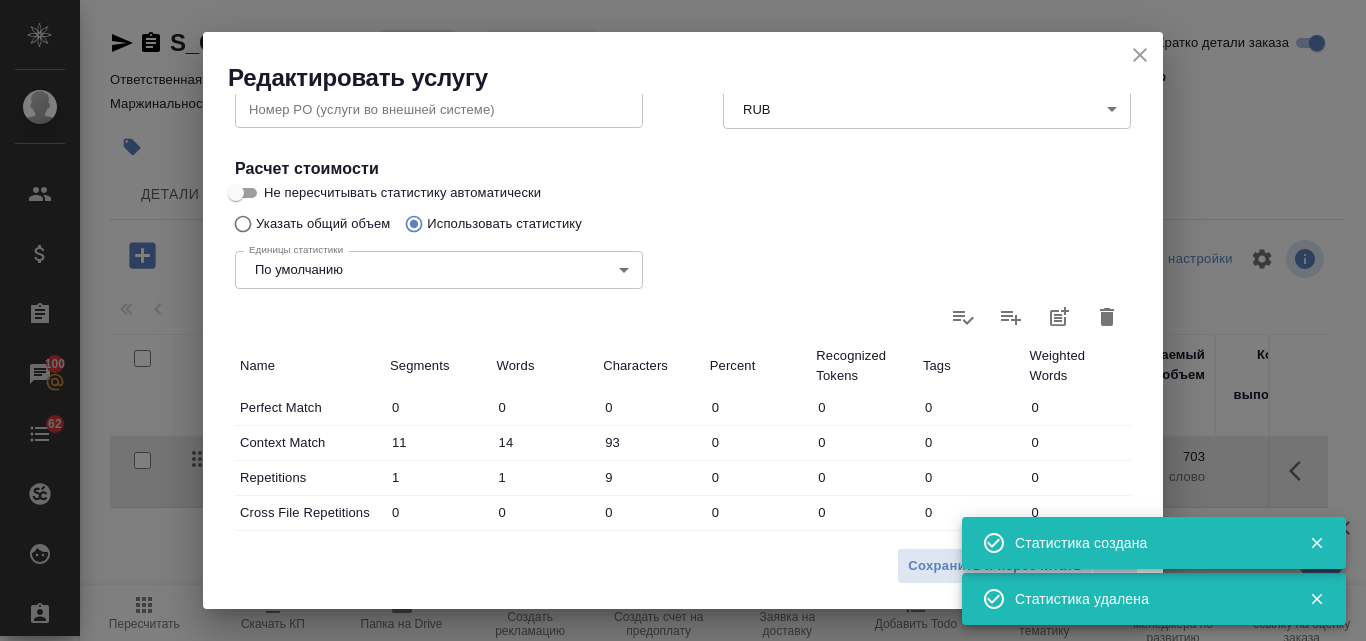 scroll, scrollTop: 723, scrollLeft: 0, axis: vertical 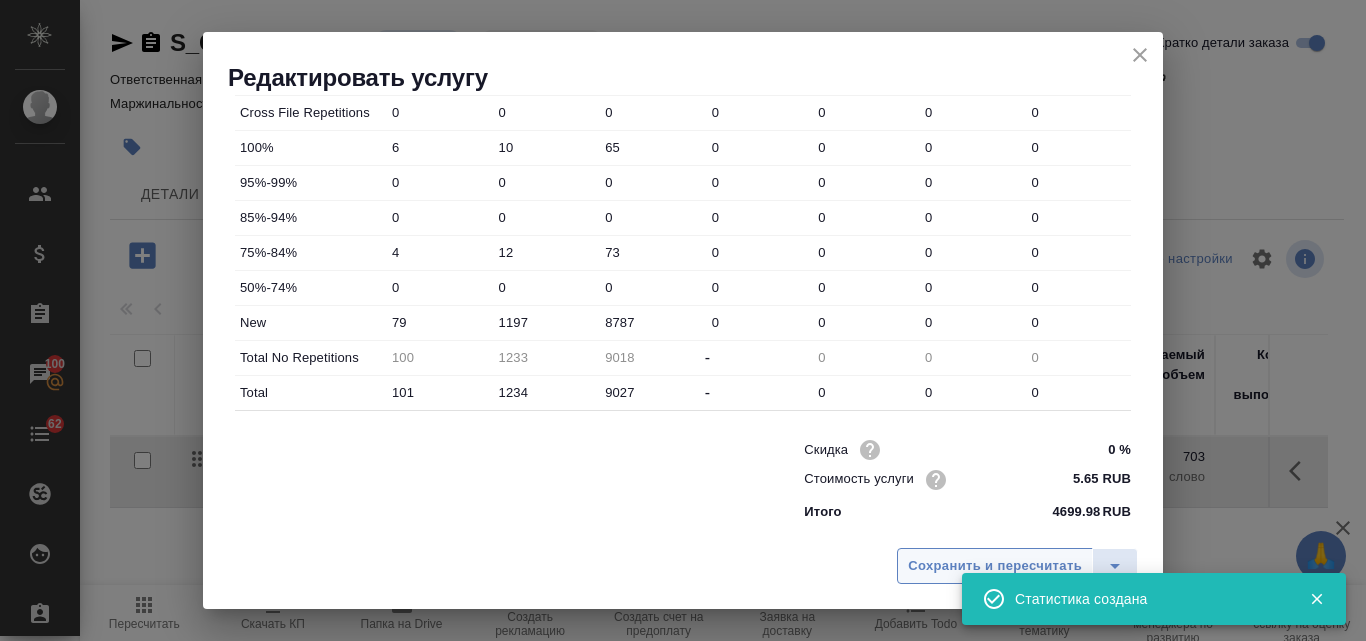 click on "Сохранить и пересчитать" at bounding box center [995, 566] 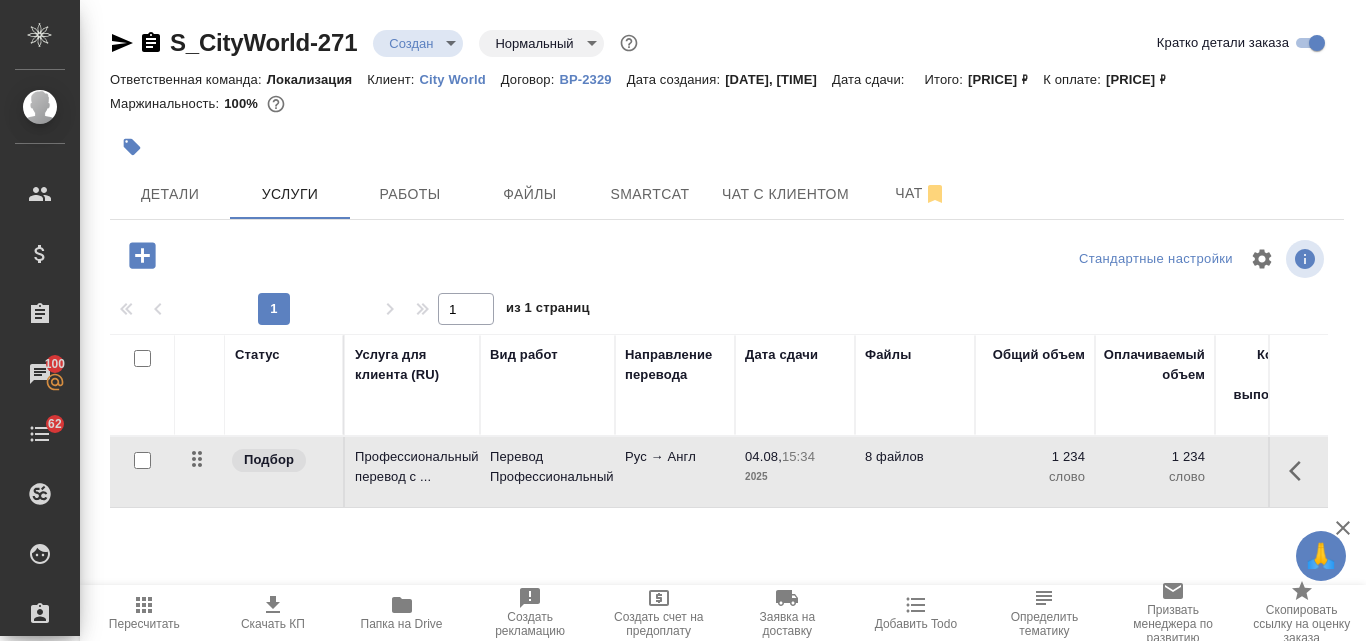 click 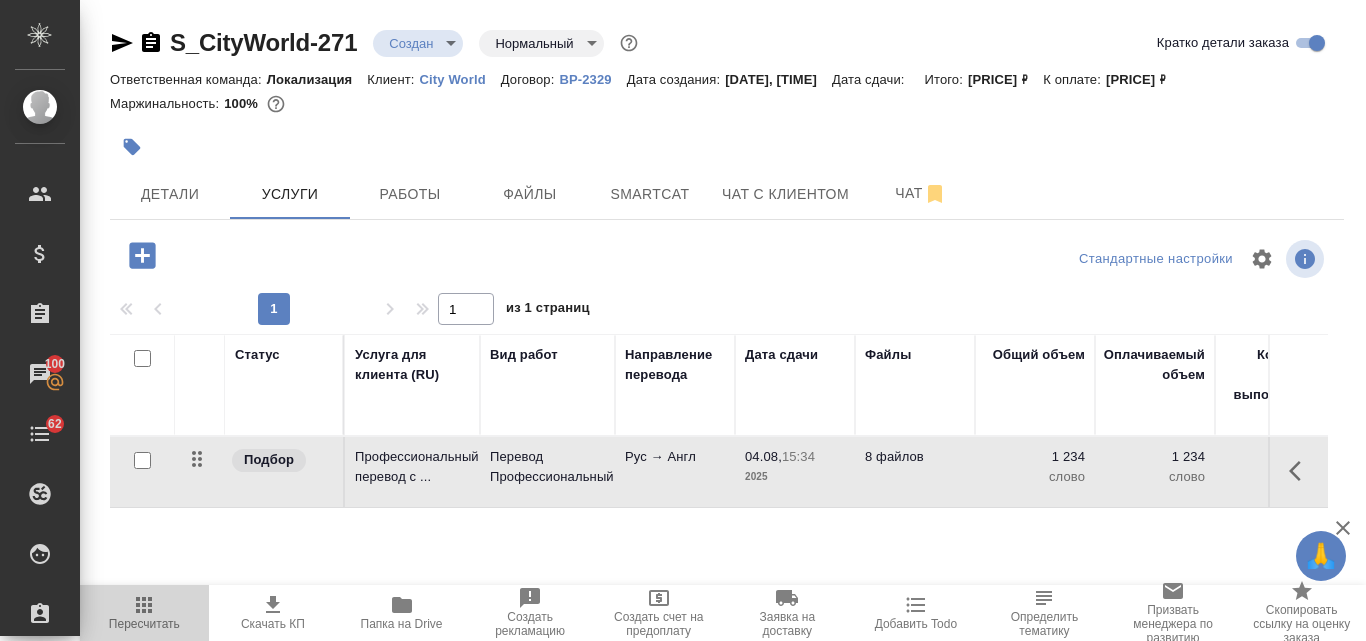 click 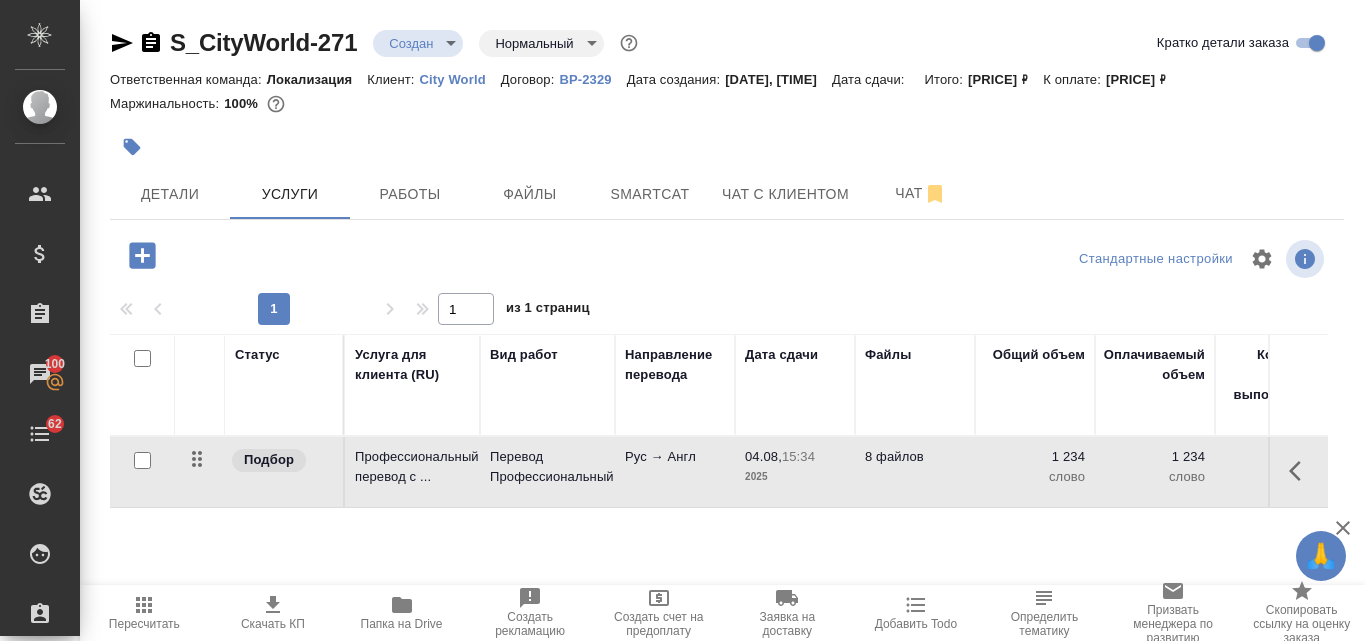 click on "🙏 .cls-1
fill:#fff;
AWATERA Valyaeva Anna Клиенты Спецификации Заказы 100 Чаты 62 Todo Проекты SC Исполнители Кандидаты Работы Входящие заявки Заявки на доставку Рекламации Проекты процессинга Конференции Выйти S_CityWorld-271 Создан new Нормальный normal Кратко детали заказа Ответственная команда: Локализация Клиент: City World Договор: ВР-2329 Дата создания: 04.08.2025, 14:55 Дата сдачи: Итого: 8 223,68 ₽ К оплате: 8 223,68 ₽ Маржинальность: 100% Детали Услуги Работы Файлы Smartcat Чат с клиентом Чат Стандартные настройки 1 1 из 1 страниц   Статус Услуга для клиента (RU) Вид работ Дата сдачи Файлы" at bounding box center (683, 320) 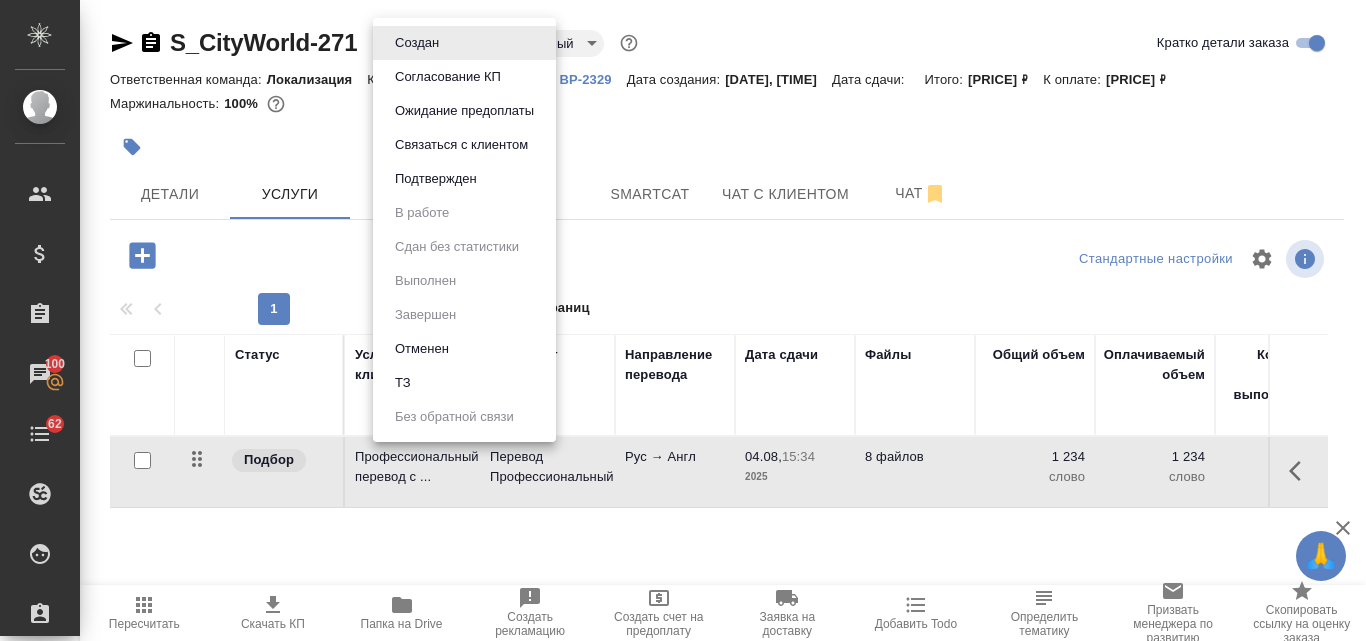 click at bounding box center (683, 320) 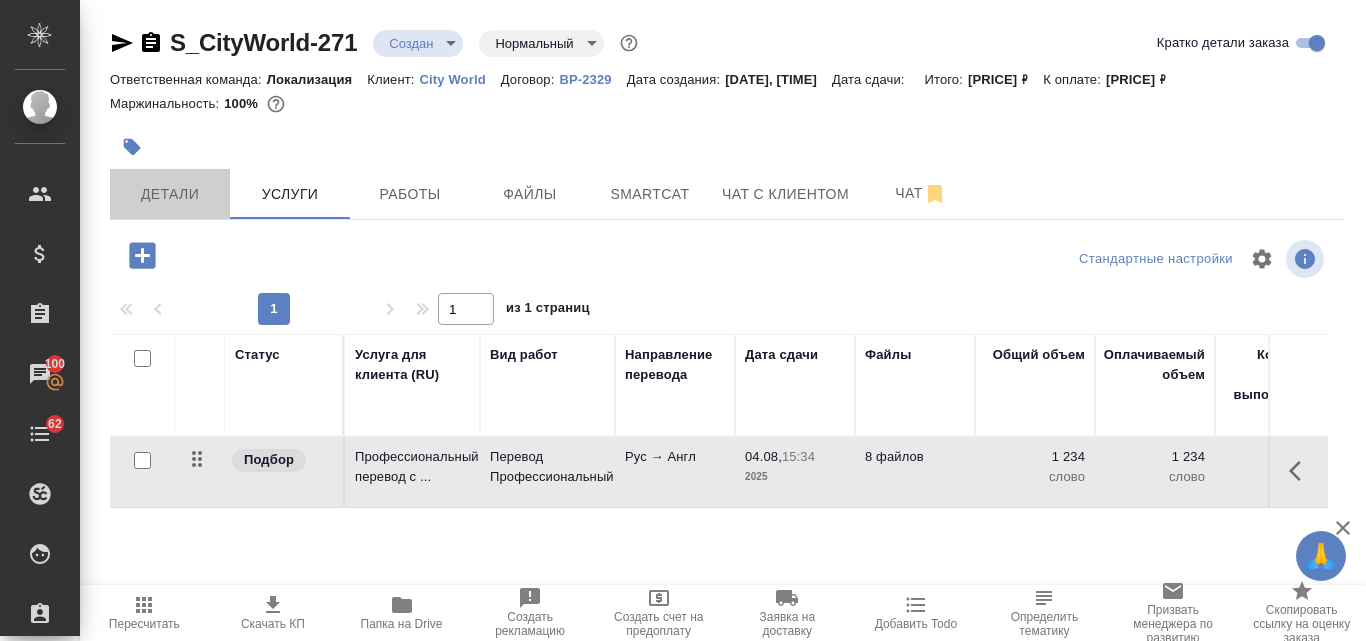 click on "Детали" at bounding box center (170, 194) 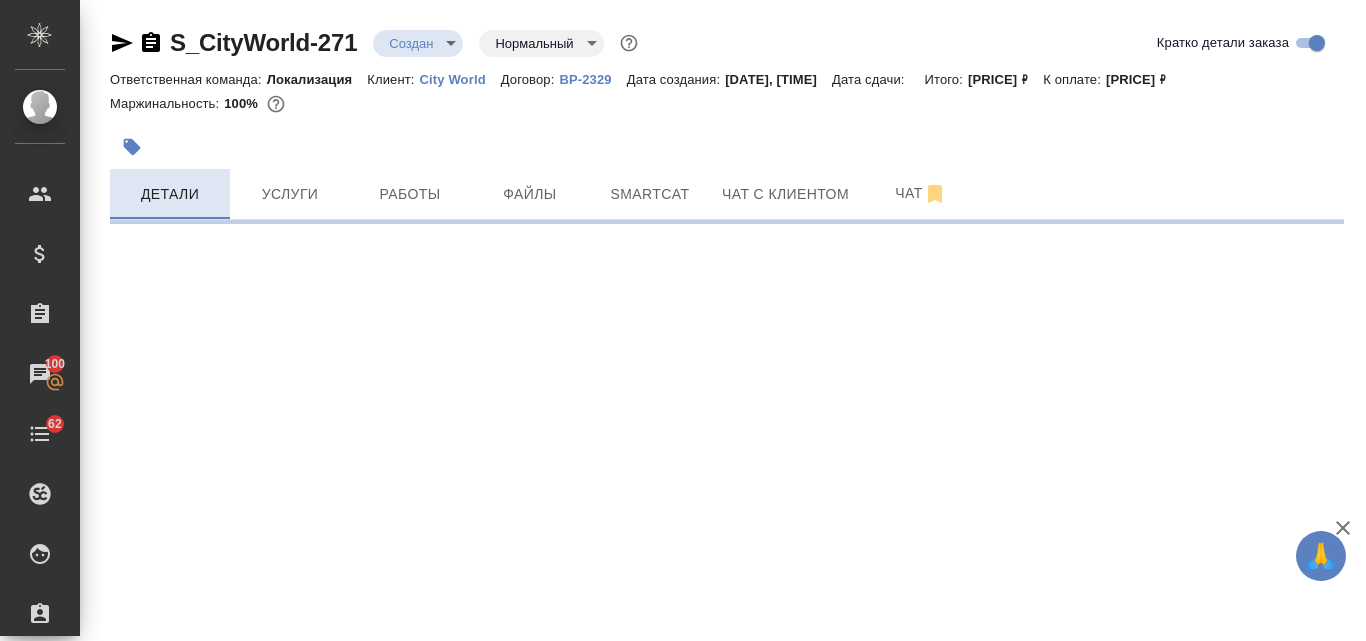 select on "RU" 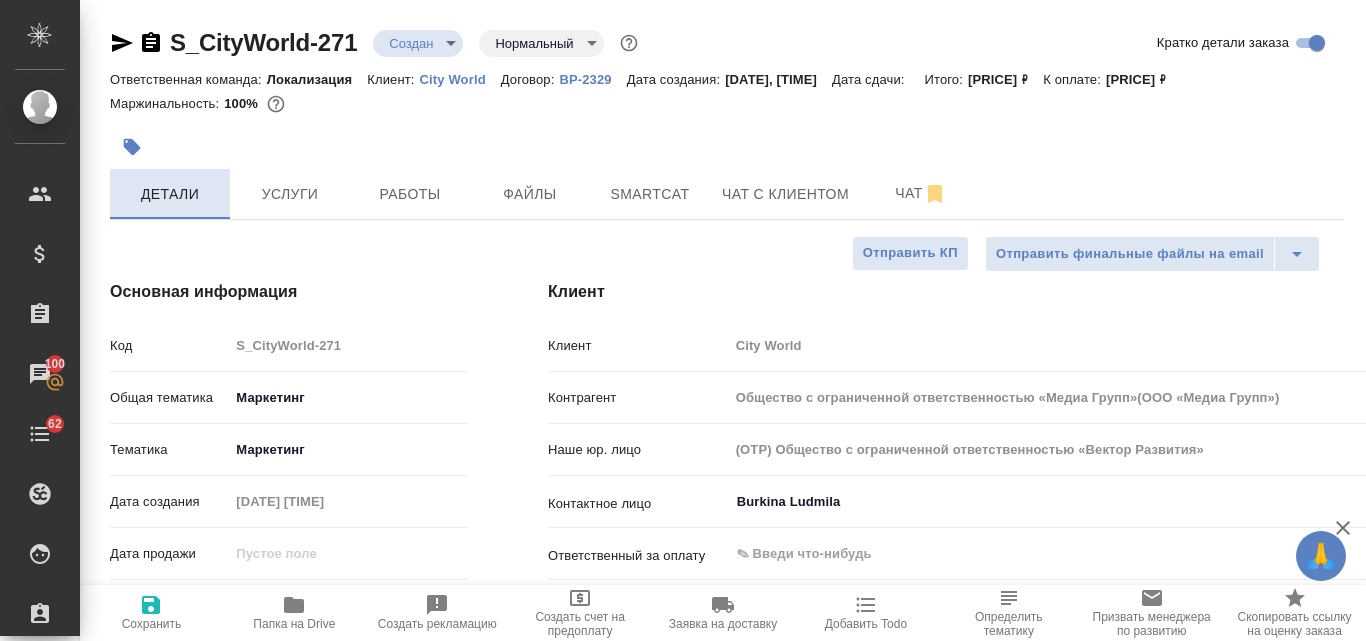type on "x" 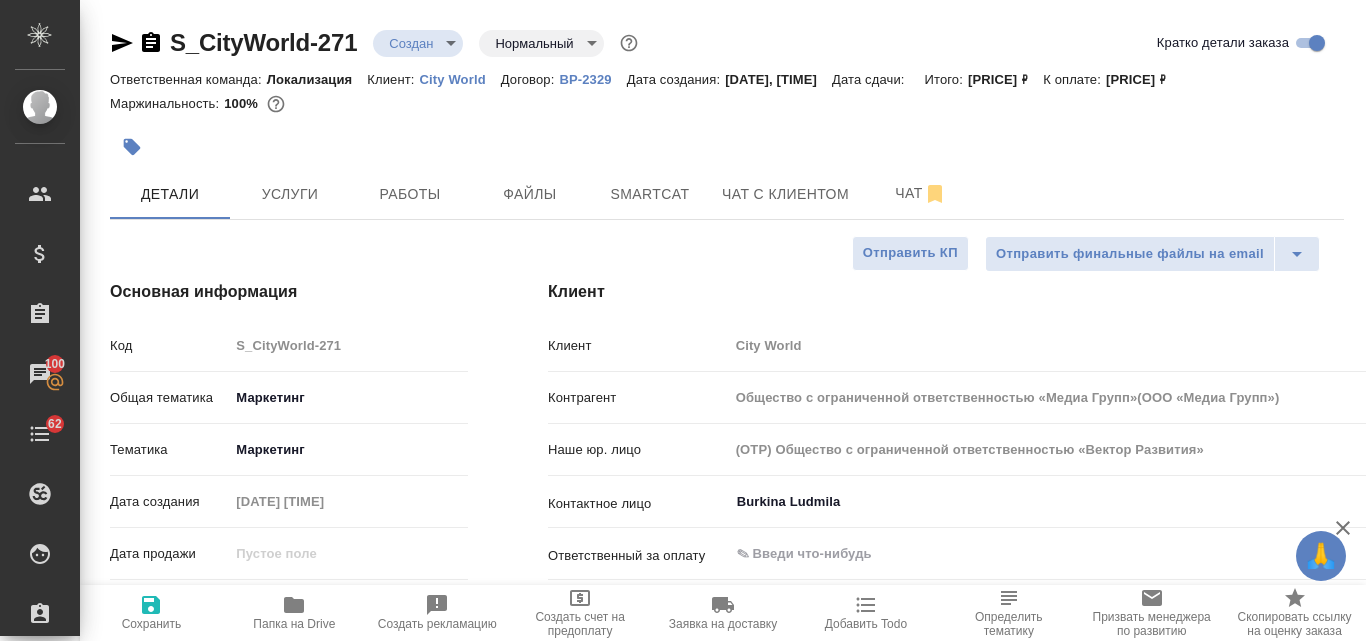 type on "Муталимов Марк" 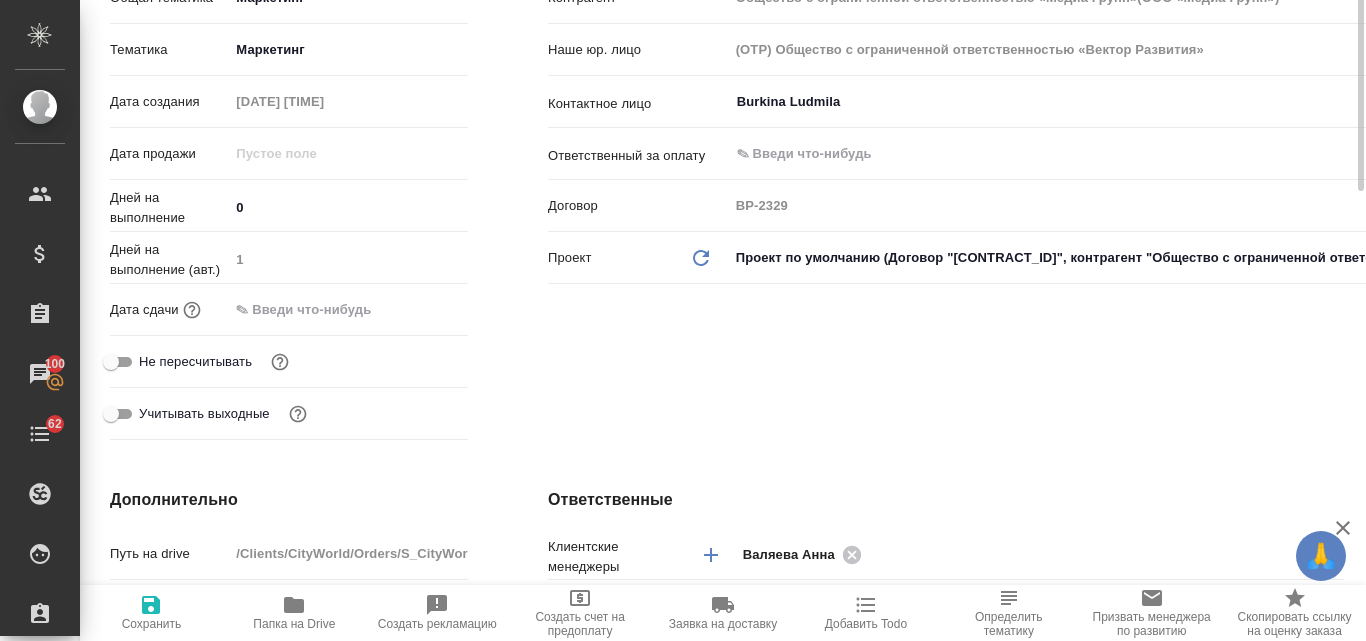 scroll, scrollTop: 200, scrollLeft: 0, axis: vertical 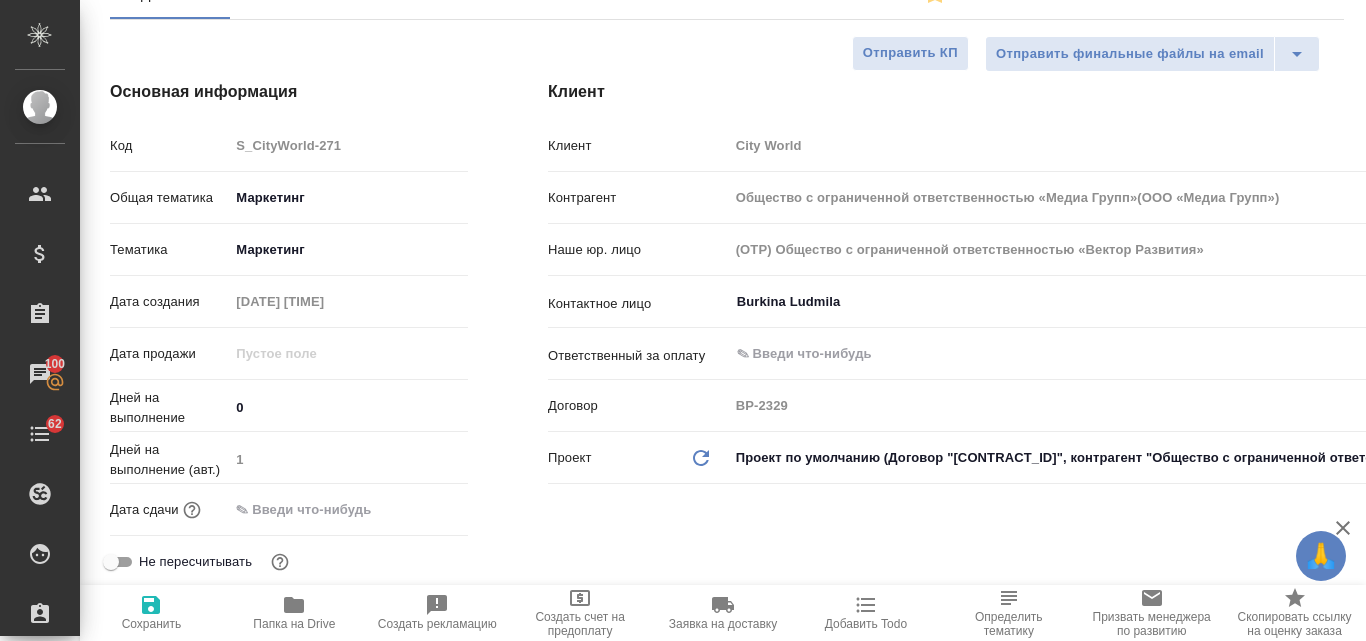 click at bounding box center [316, 509] 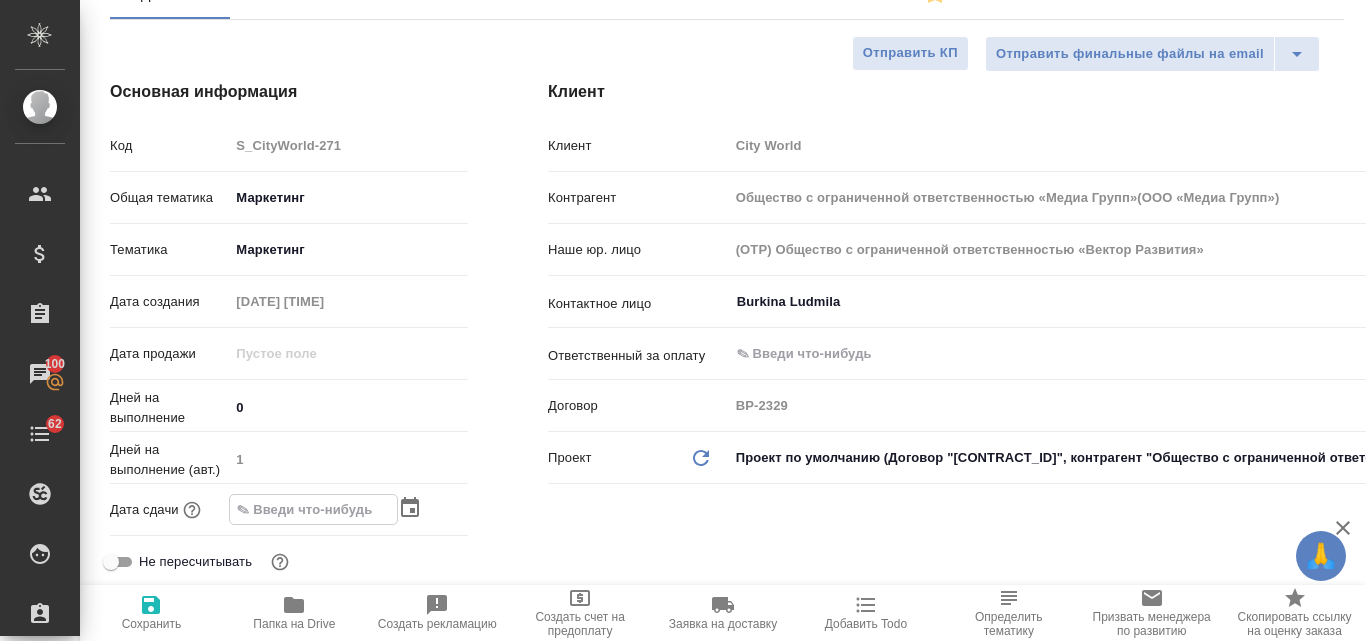 click 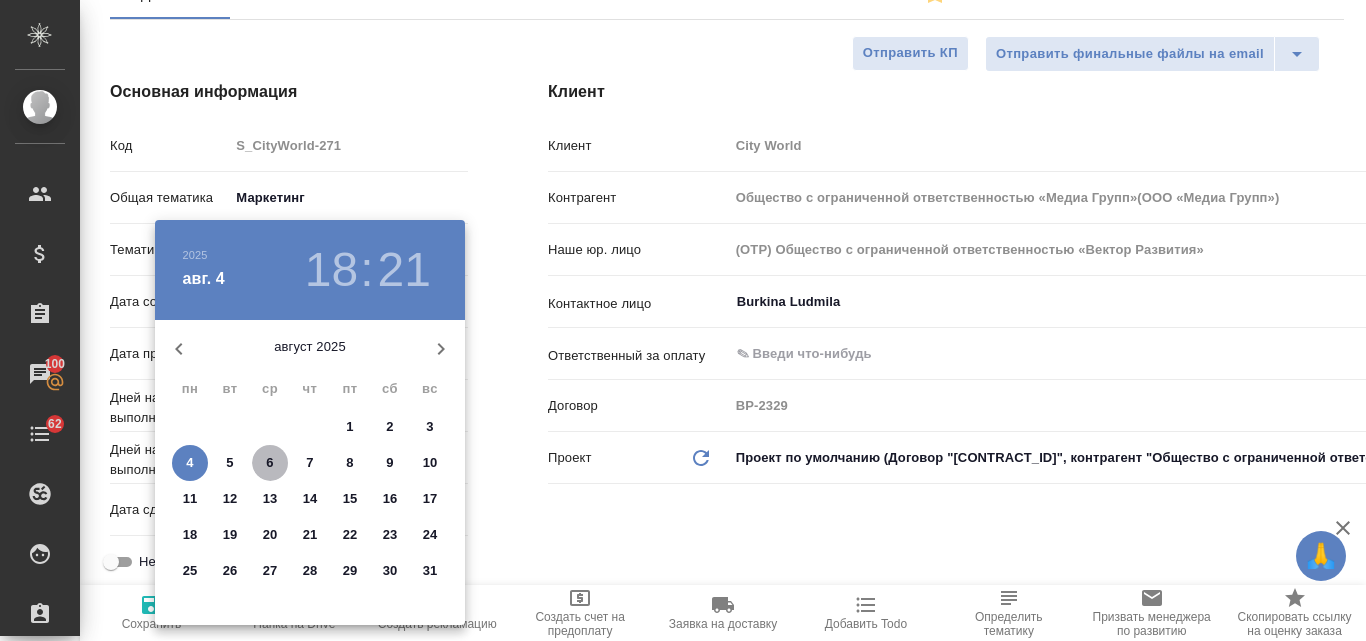 click on "6" at bounding box center [269, 463] 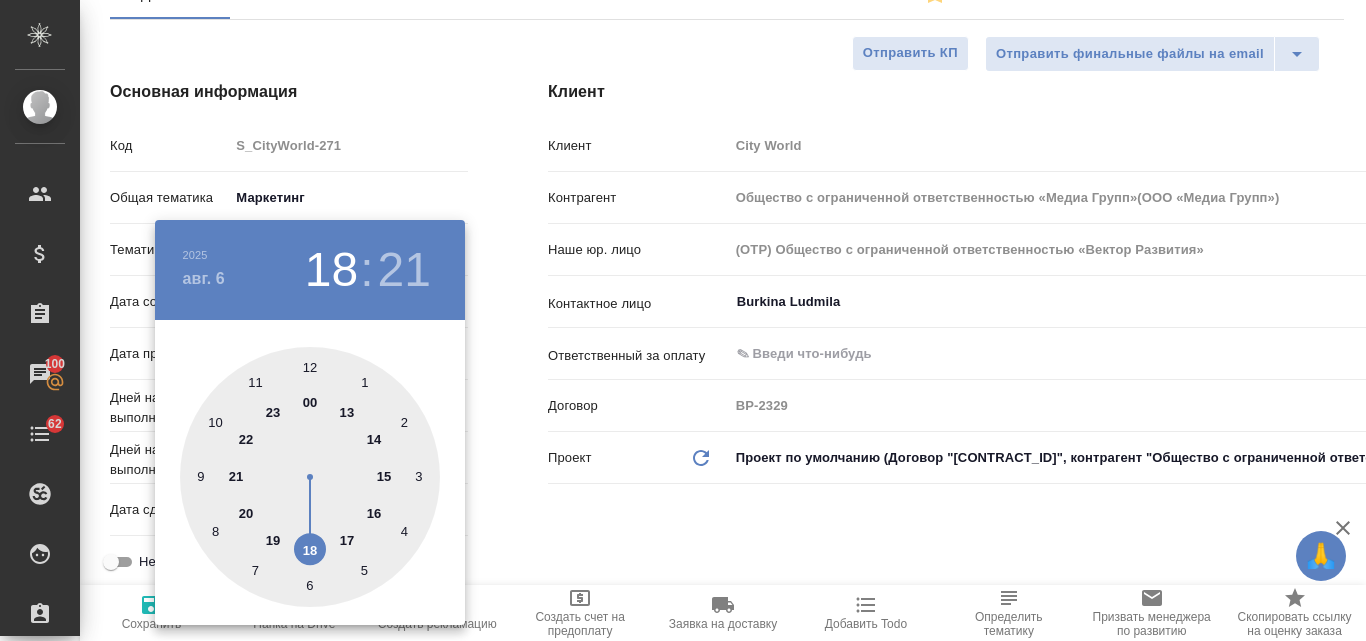 click at bounding box center (310, 477) 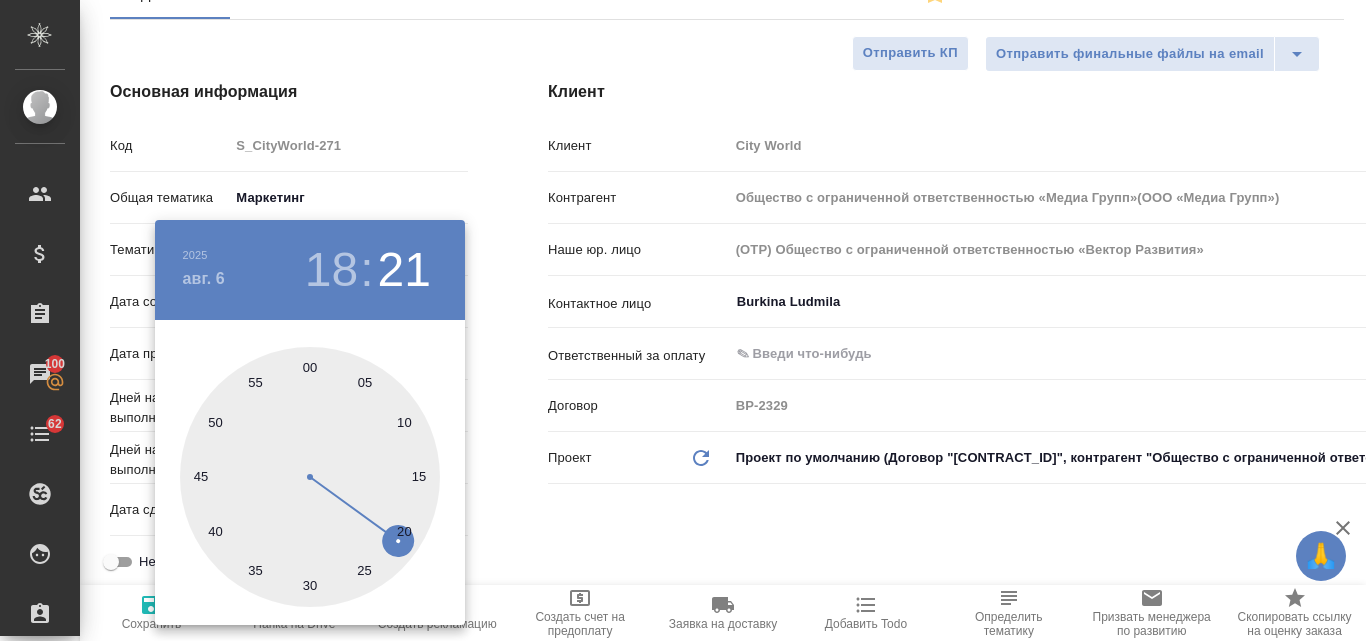 click at bounding box center [310, 477] 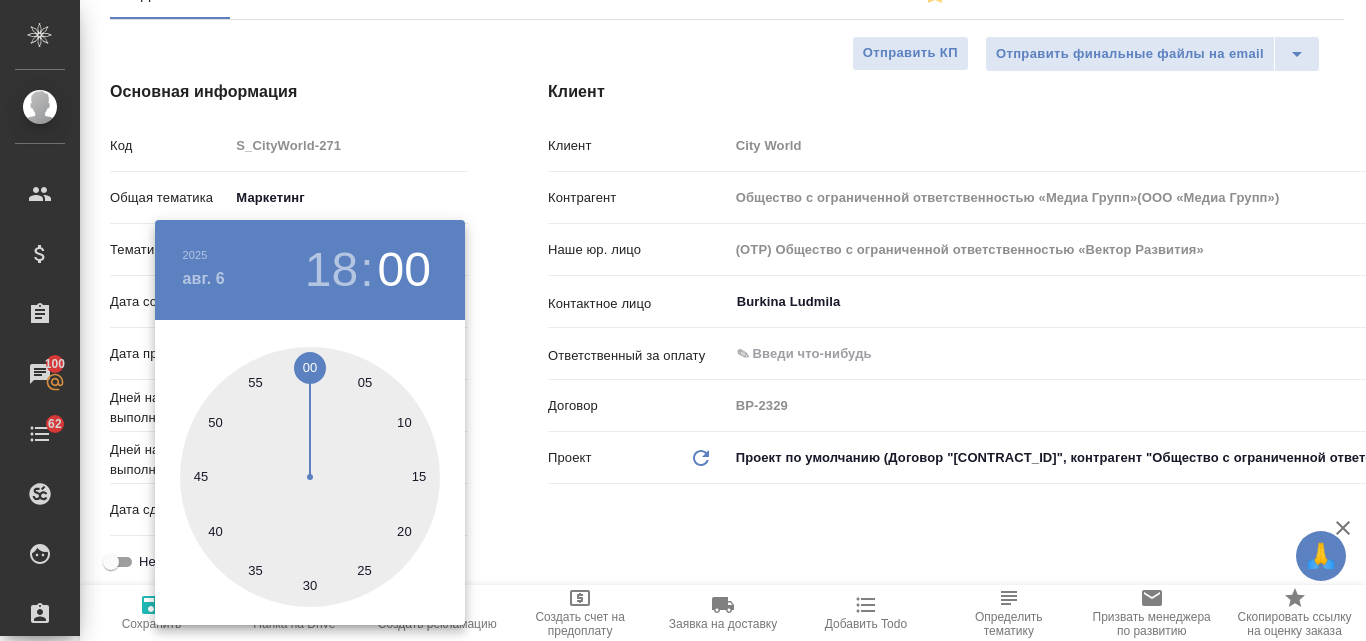 click at bounding box center (683, 320) 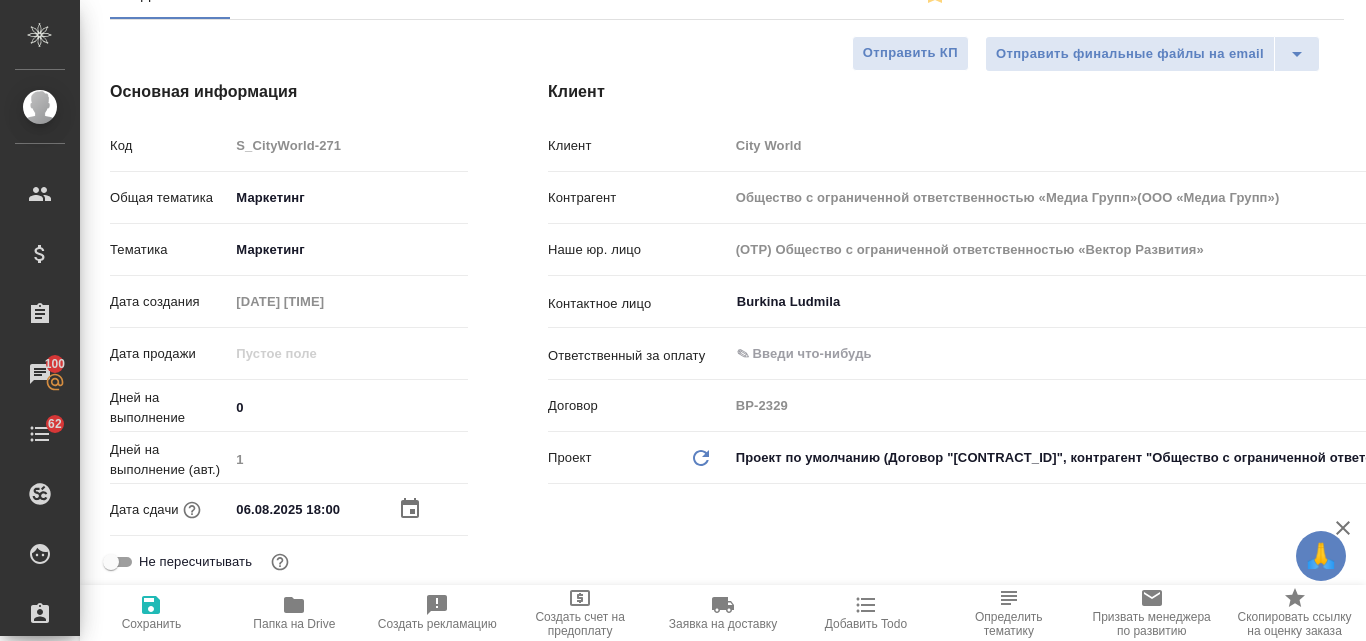 click 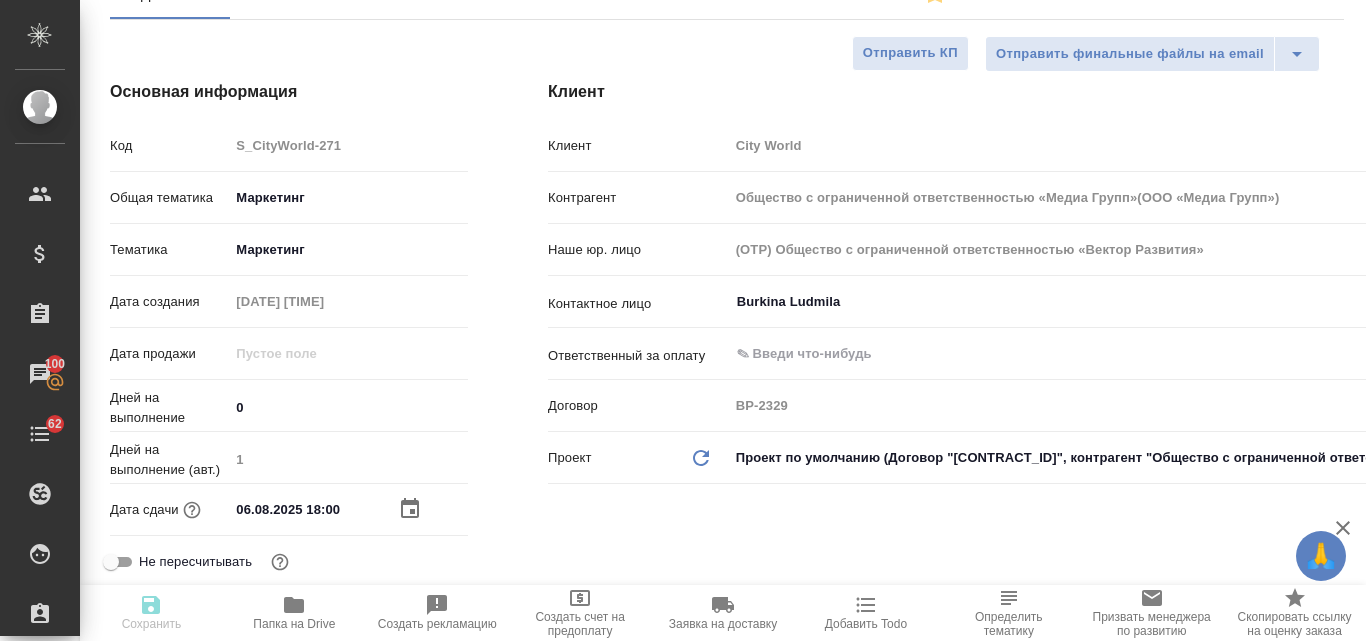 type on "Общество с ограниченной ответственностью «Медиа Групп»(ООО «Медиа Групп»)" 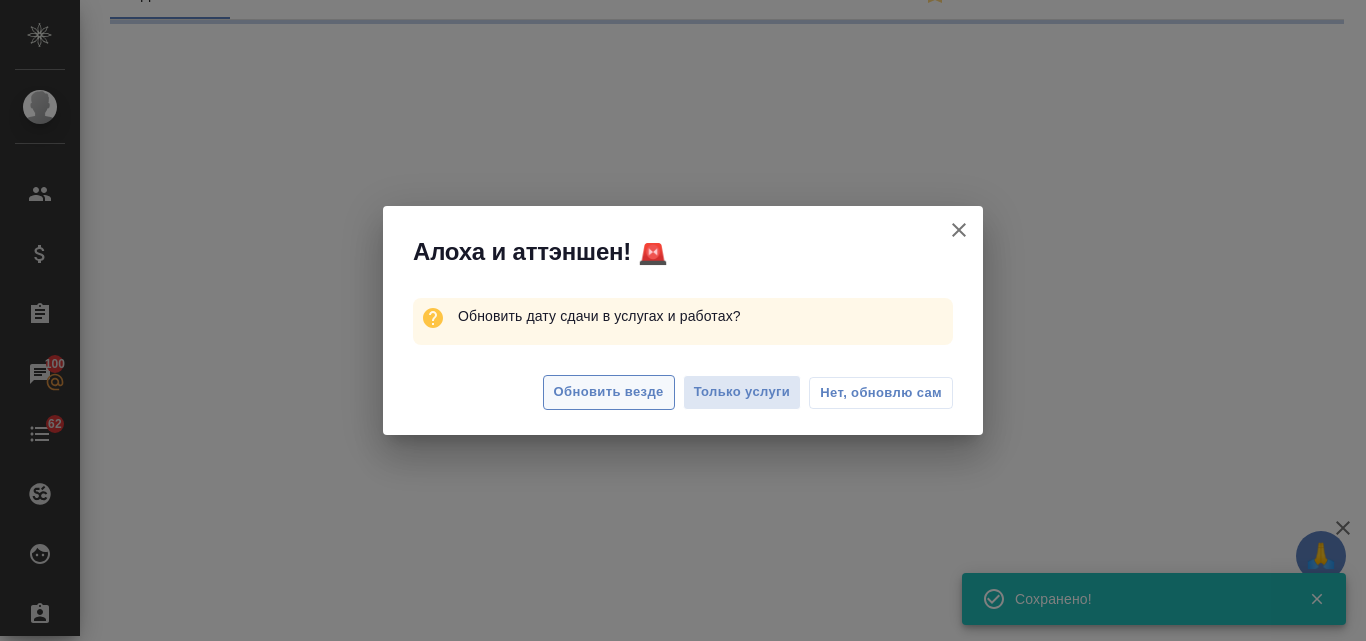select on "RU" 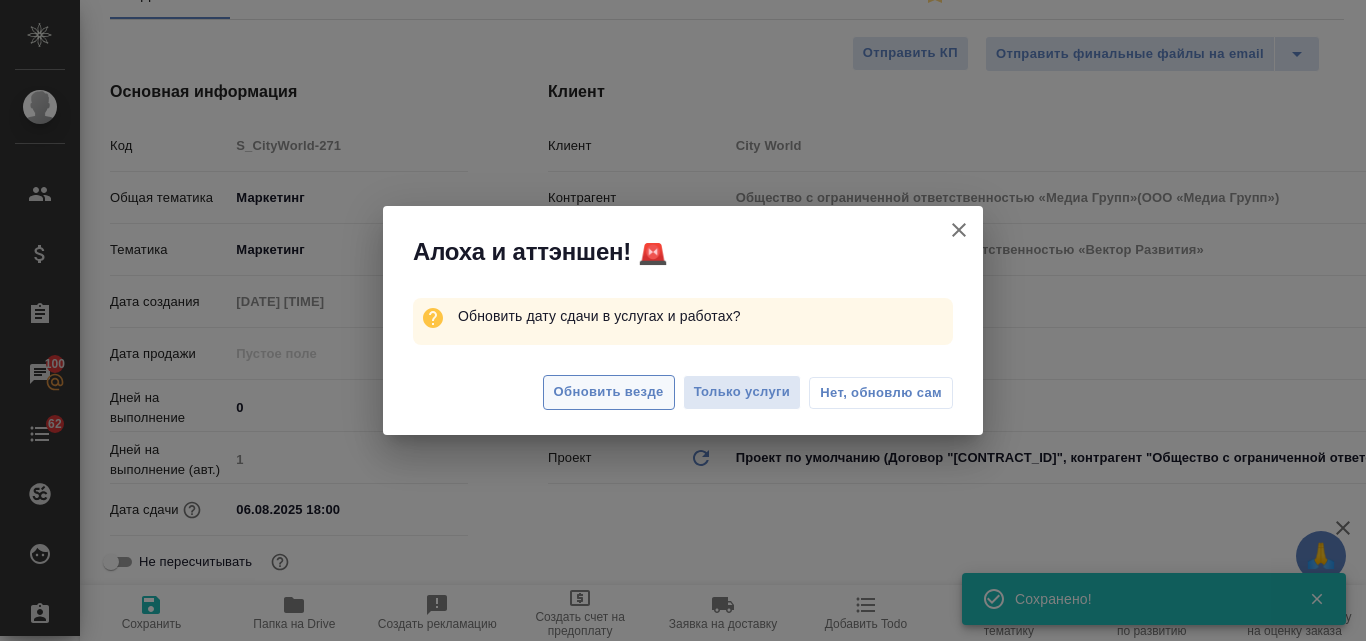 click on "Обновить везде" at bounding box center [609, 392] 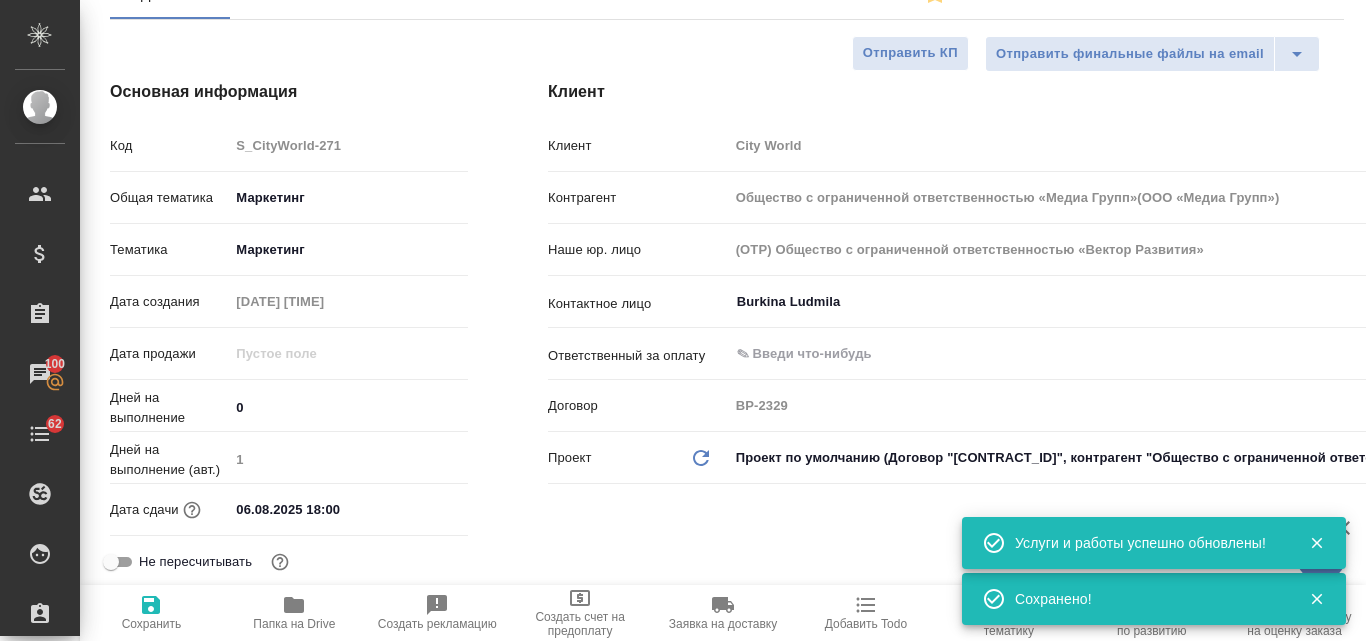 type on "Общество с ограниченной ответственностью «Медиа Групп»(ООО «Медиа Групп»)" 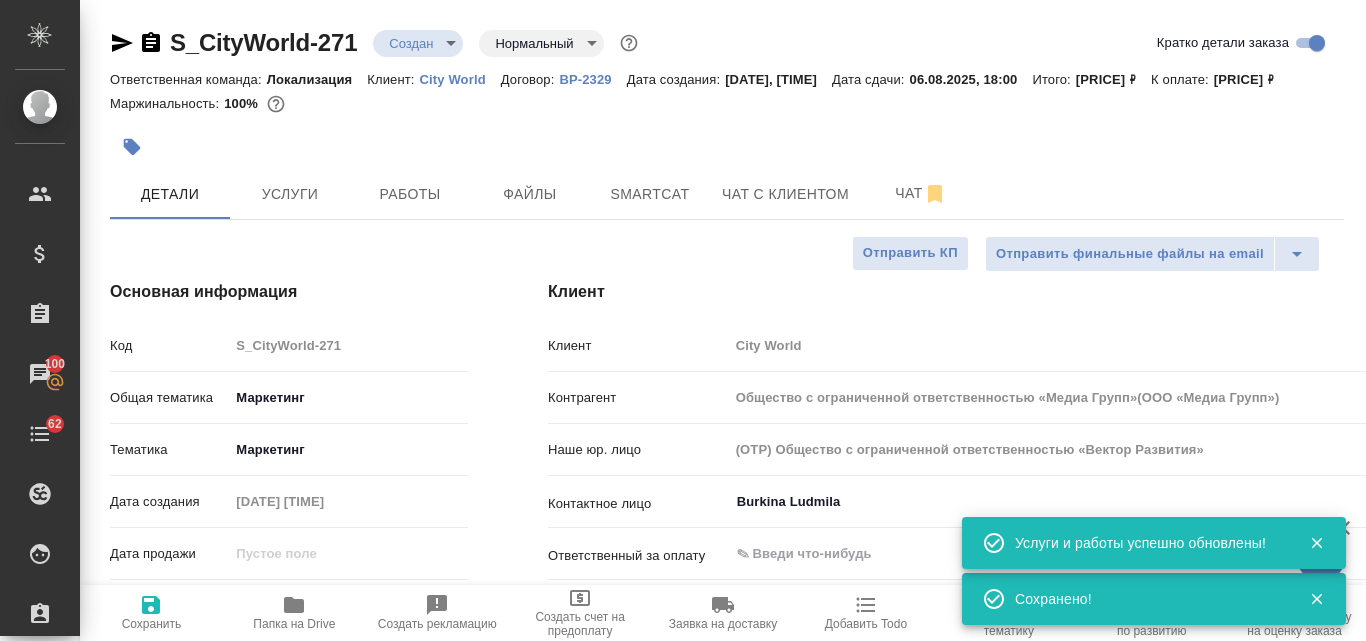 click on "🙏 .cls-1
fill:#fff;
AWATERA Valyaeva Anna Клиенты Спецификации Заказы 100 Чаты 62 Todo Проекты SC Исполнители Кандидаты Работы Входящие заявки Заявки на доставку Рекламации Проекты процессинга Конференции Выйти S_CityWorld-271 Создан new Нормальный normal Кратко детали заказа Ответственная команда: Локализация Клиент: City World Договор: ВР-2329 Дата создания: 04.08.2025, 14:55 Дата сдачи: 06.08.2025, 18:00 Итого: 8 223,68 ₽ К оплате: 8 223,68 ₽ Маржинальность: 100% Детали Услуги Работы Файлы Smartcat Чат с клиентом Чат Отправить финальные файлы на email Отправить КП Основная информация Код S_CityWorld-271 marketing 0" at bounding box center [683, 320] 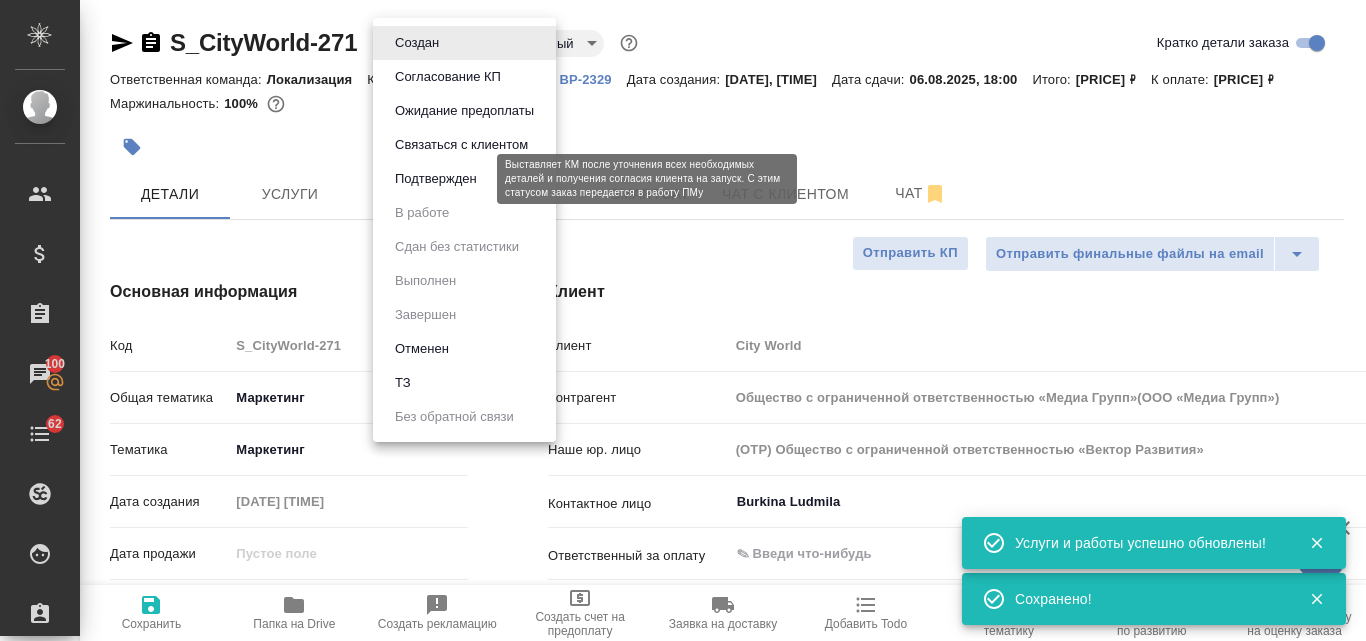 click on "Подтвержден" at bounding box center [436, 179] 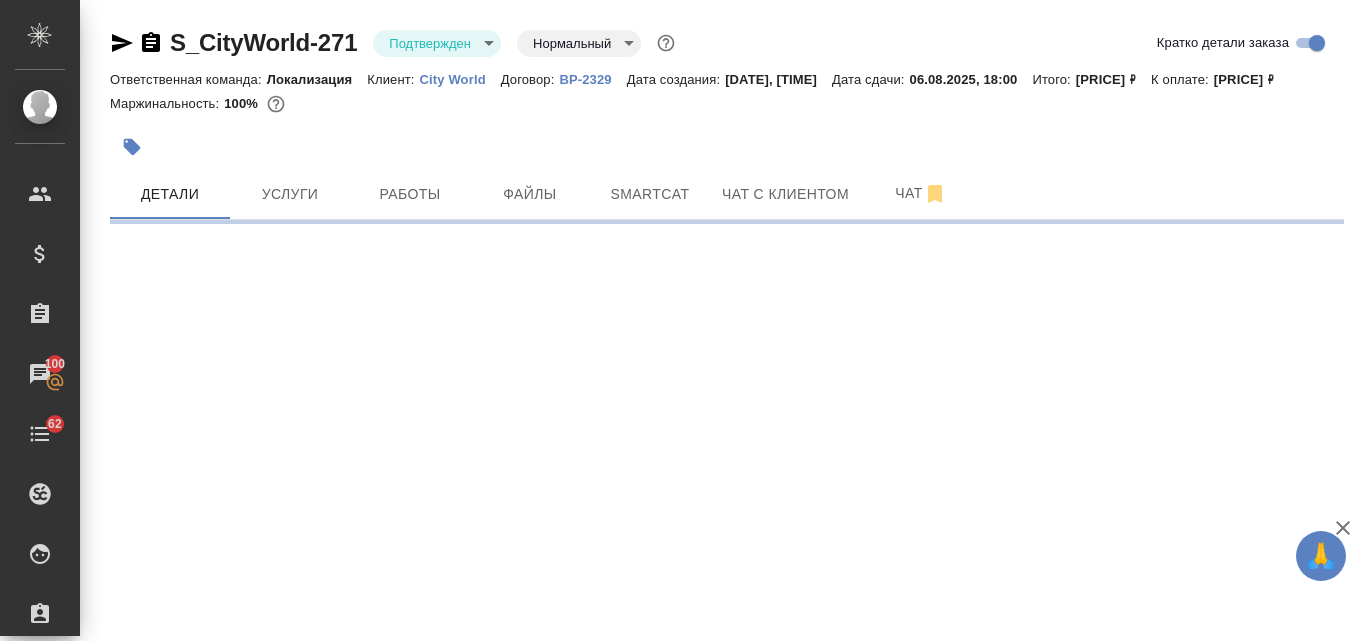 select on "RU" 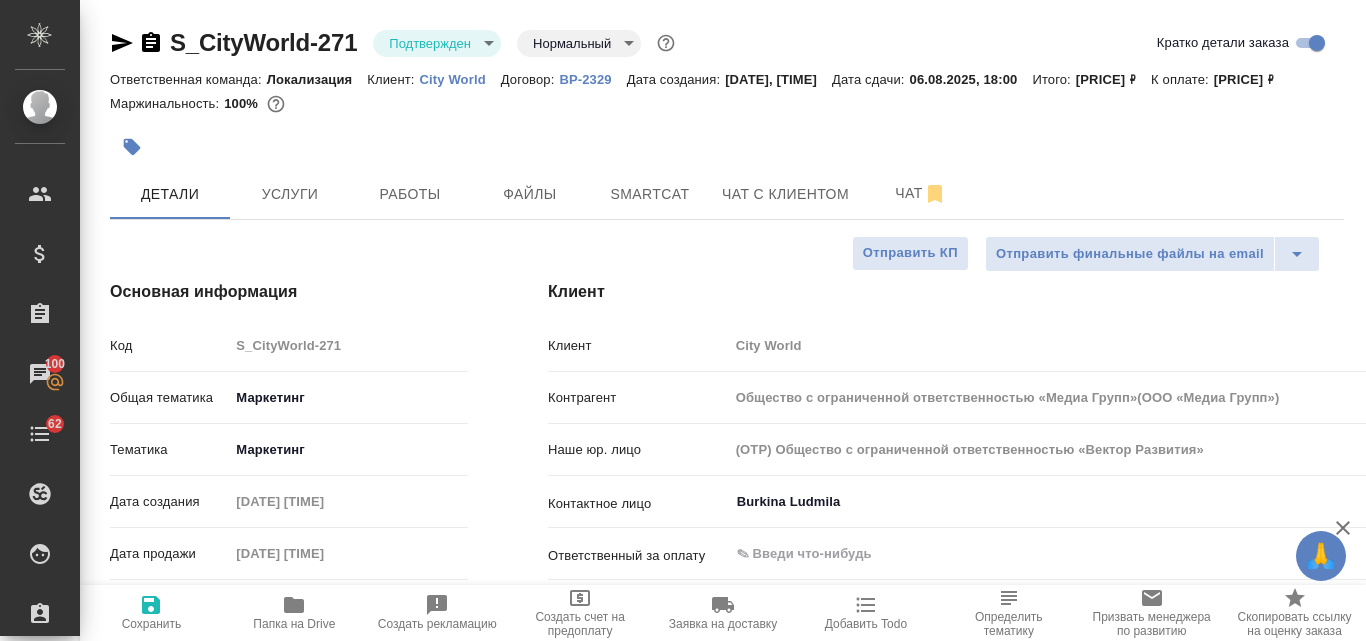 type on "Общество с ограниченной ответственностью «Медиа Групп»(ООО «Медиа Групп»)" 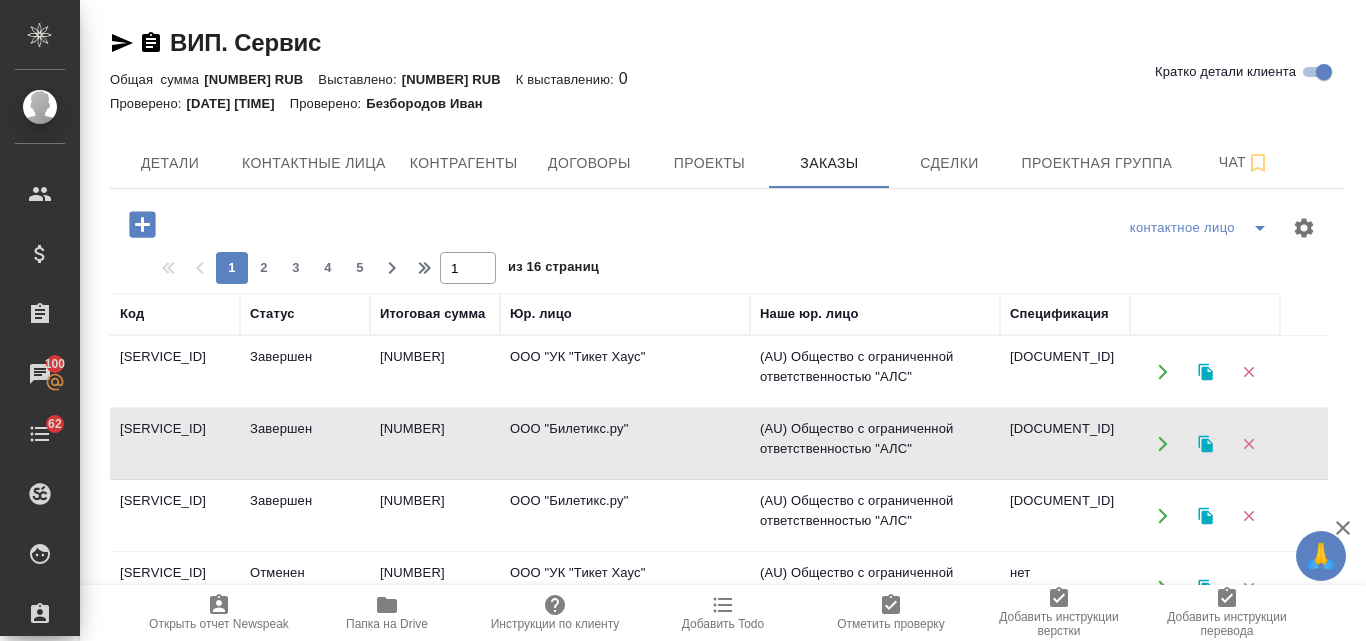 scroll, scrollTop: 0, scrollLeft: 0, axis: both 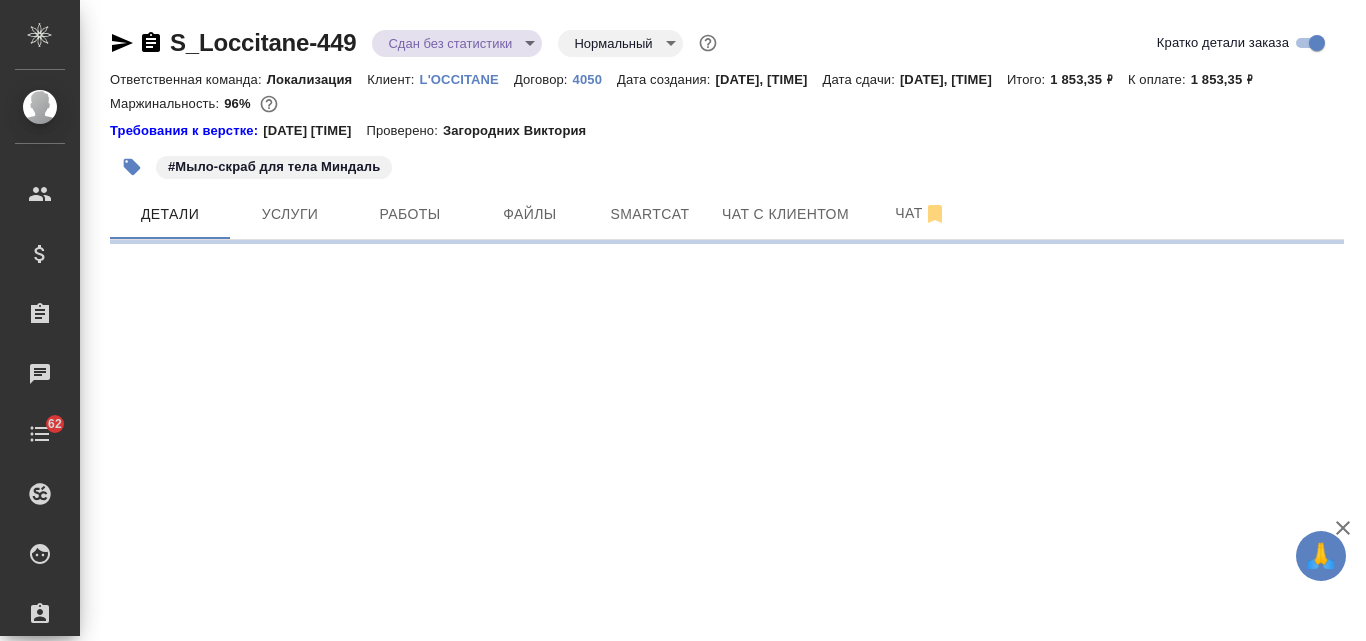 select on "RU" 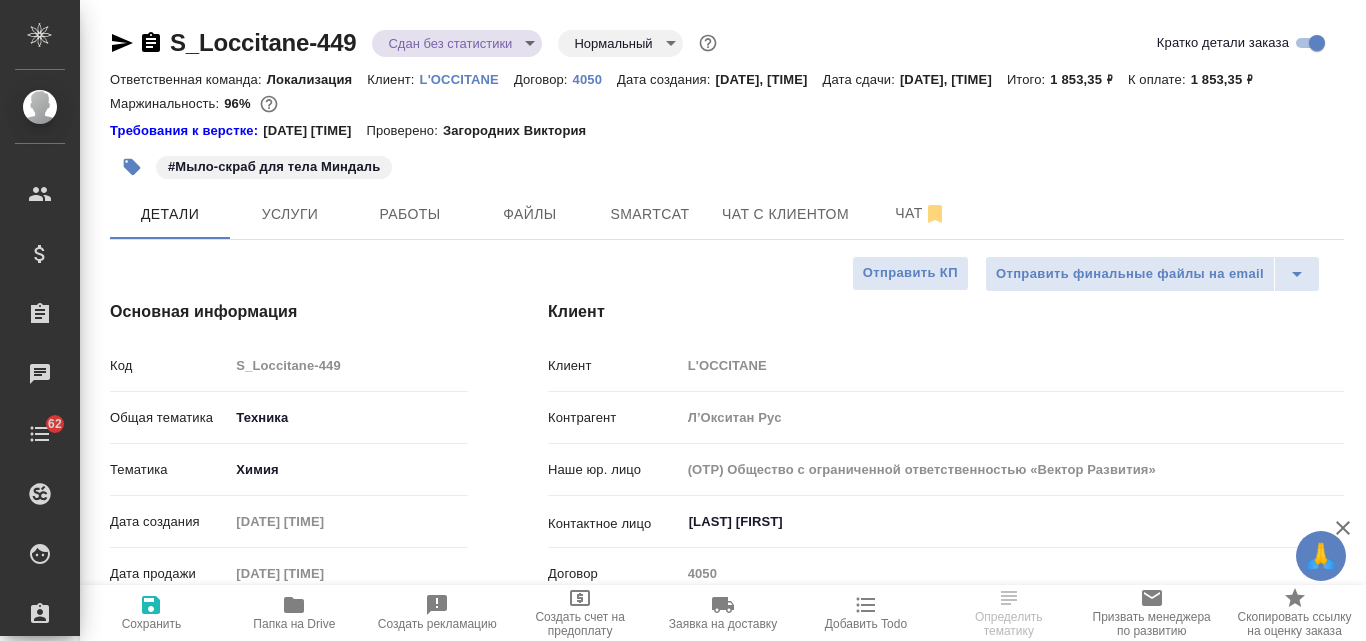type on "x" 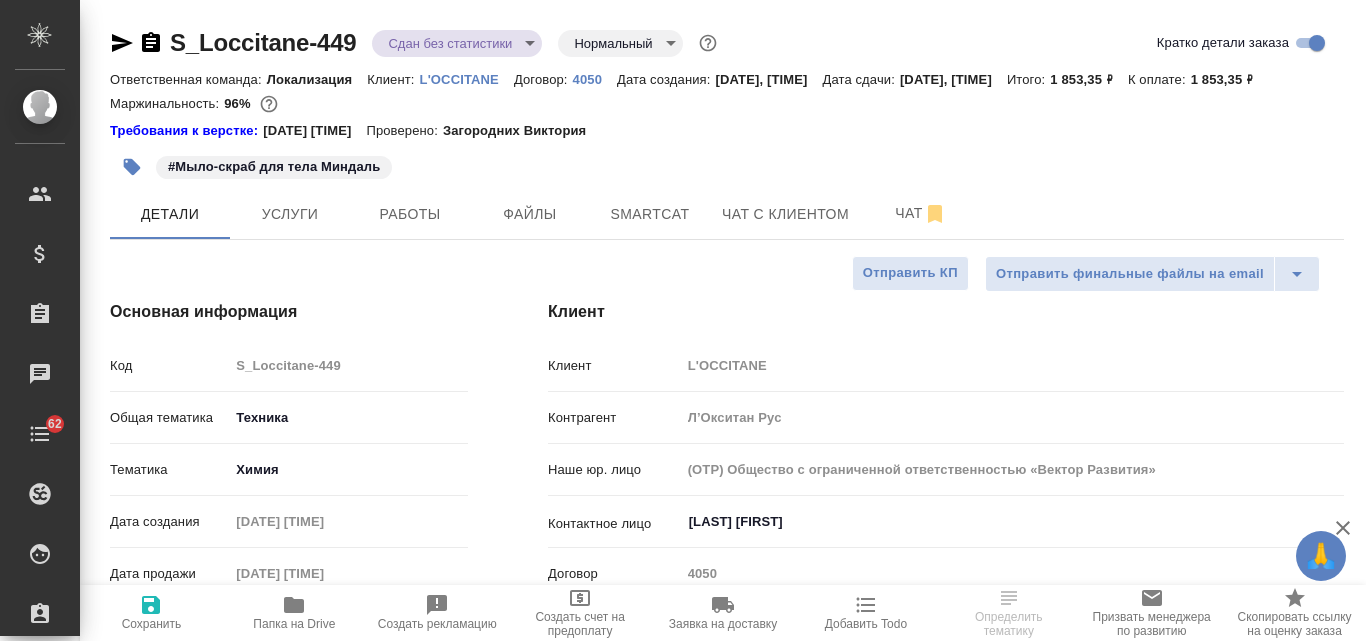 type on "x" 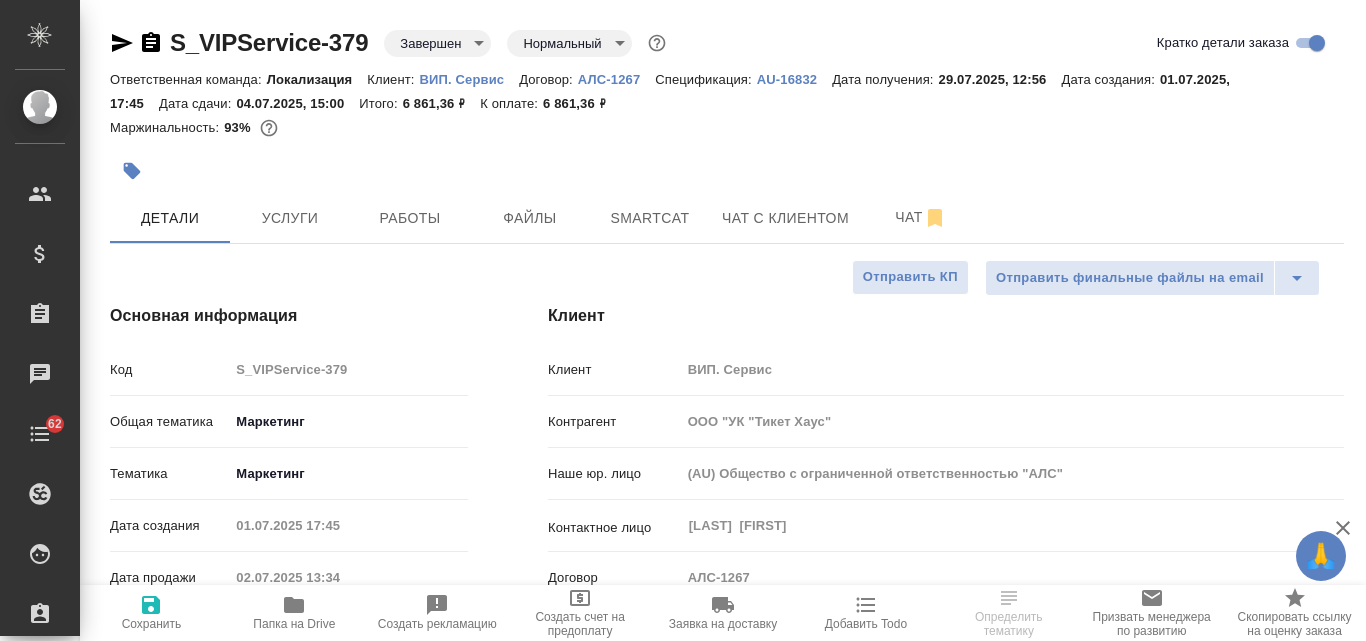 select on "RU" 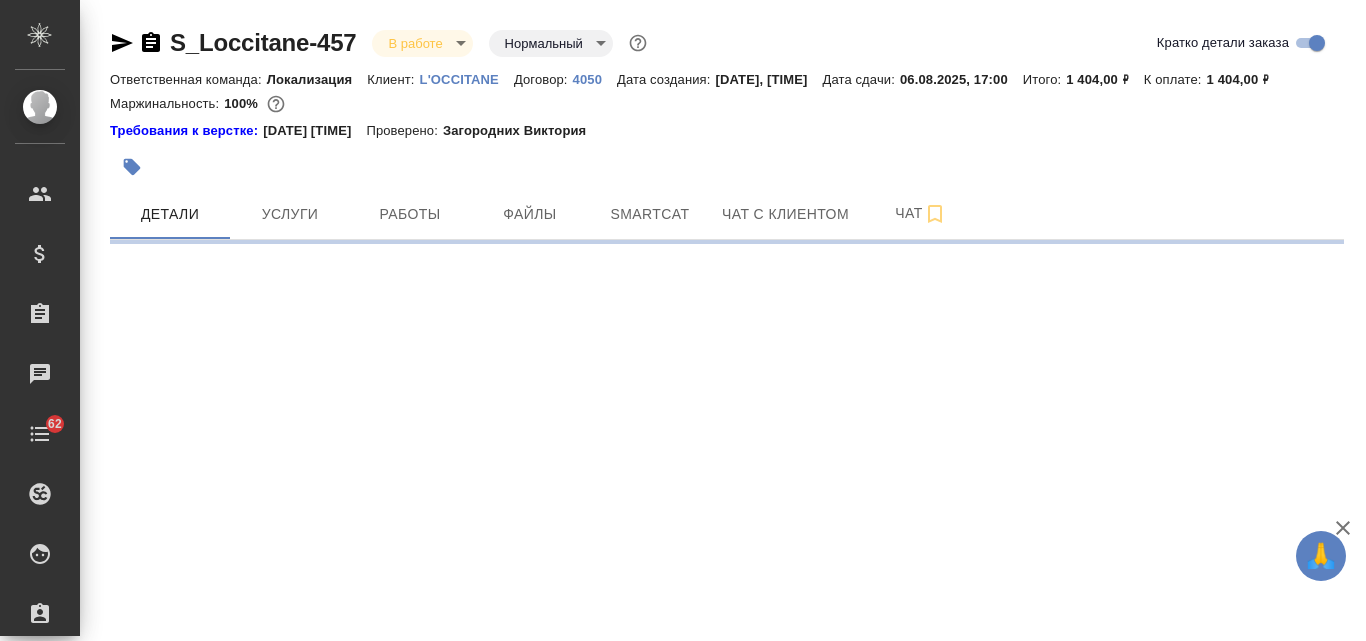 scroll, scrollTop: 0, scrollLeft: 0, axis: both 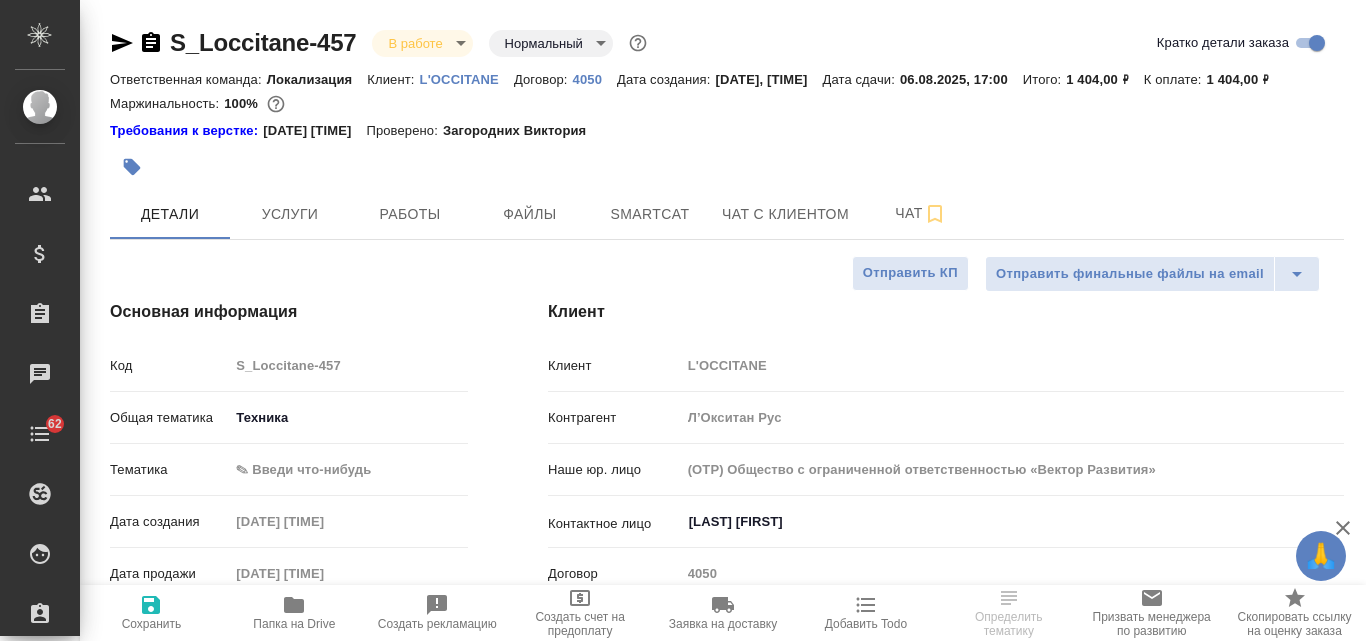 type on "x" 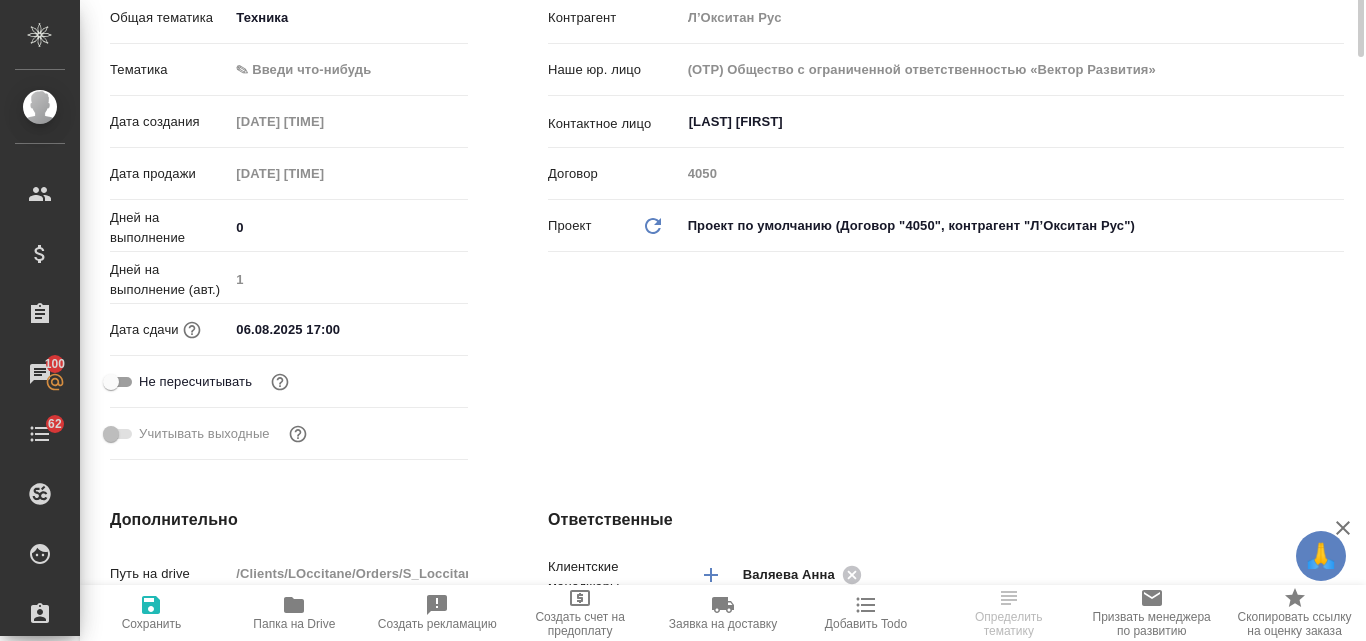 scroll, scrollTop: 100, scrollLeft: 0, axis: vertical 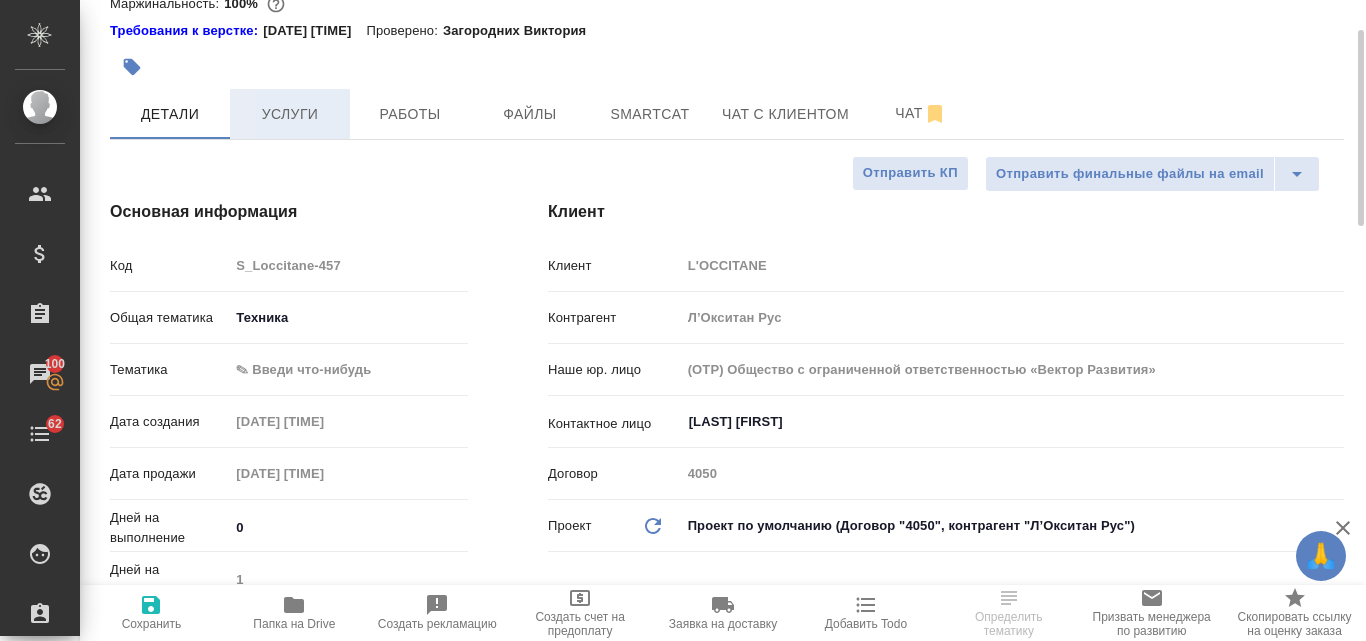 click on "Услуги" at bounding box center [290, 114] 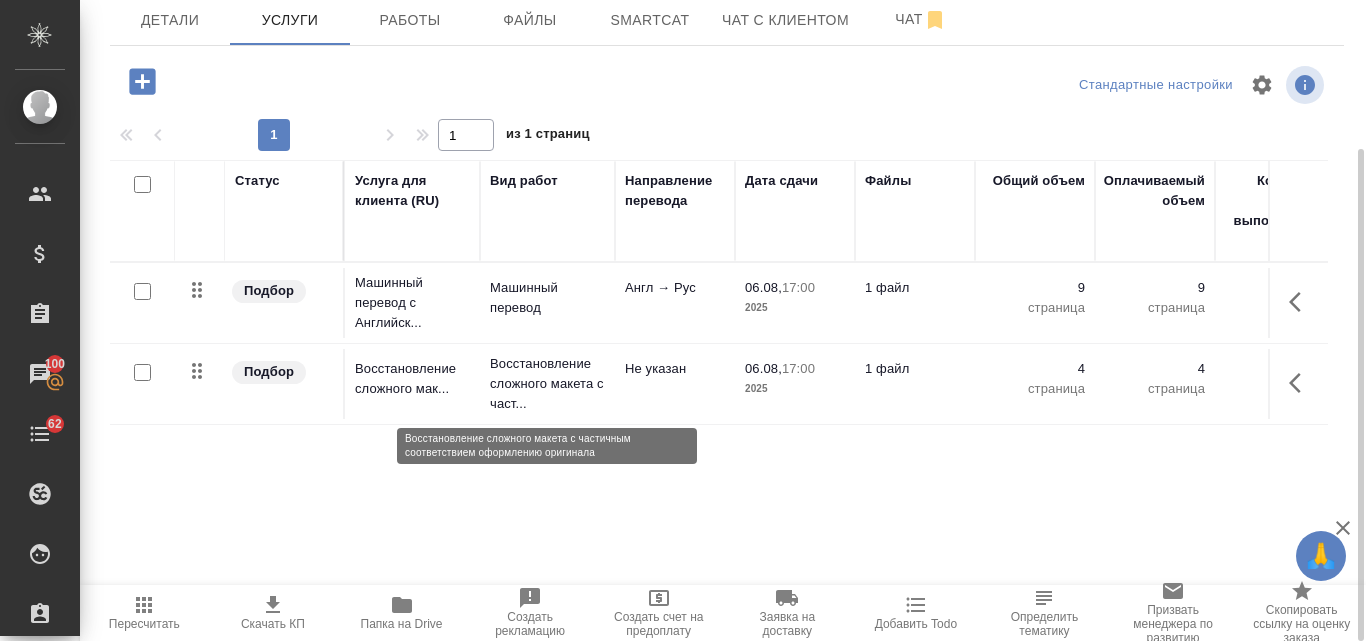 scroll, scrollTop: 0, scrollLeft: 0, axis: both 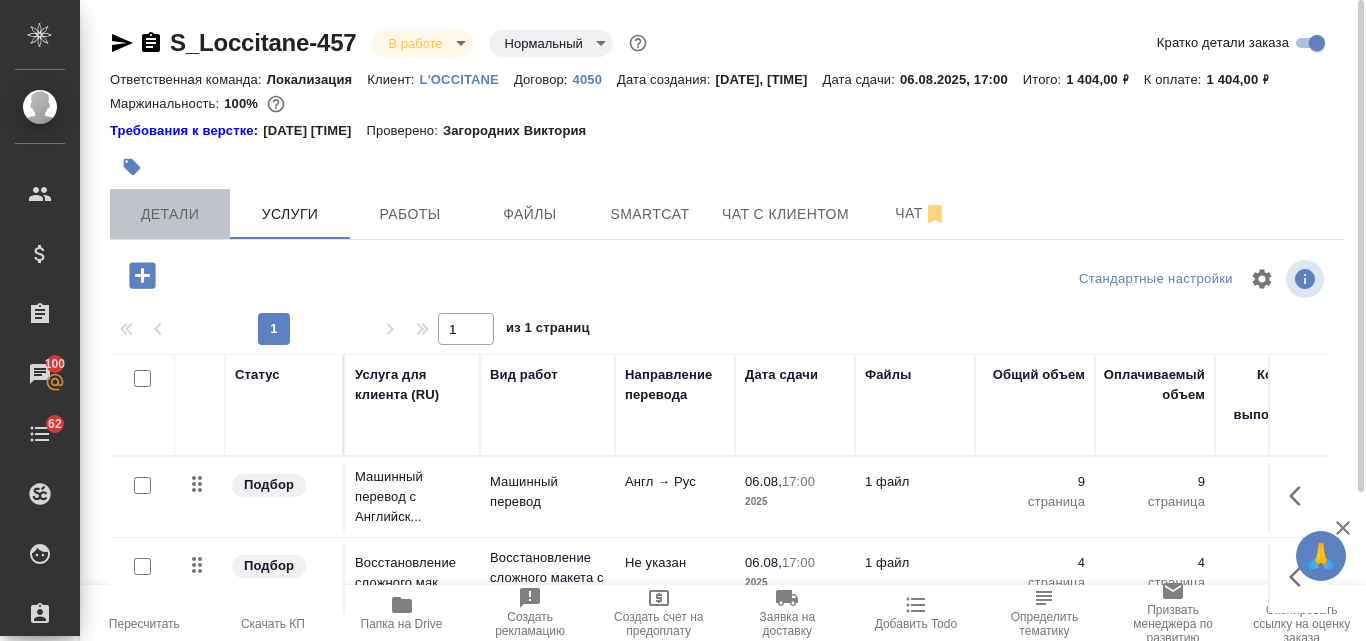 click on "Детали" at bounding box center [170, 214] 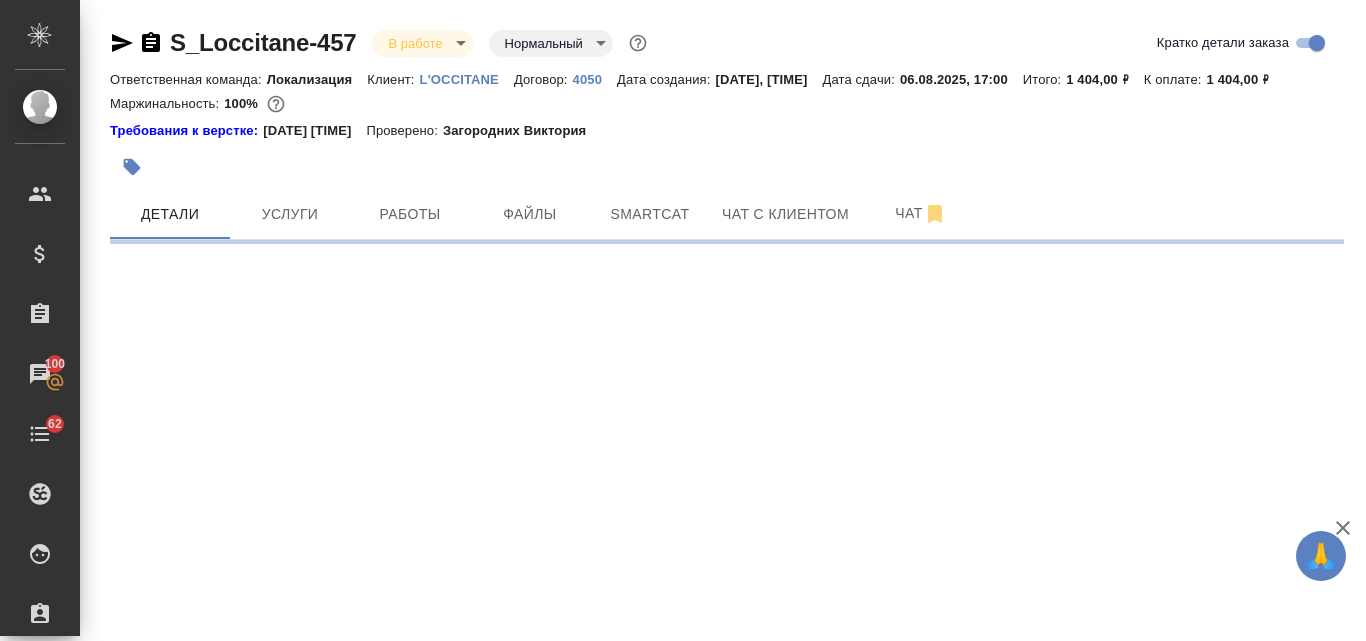 select on "RU" 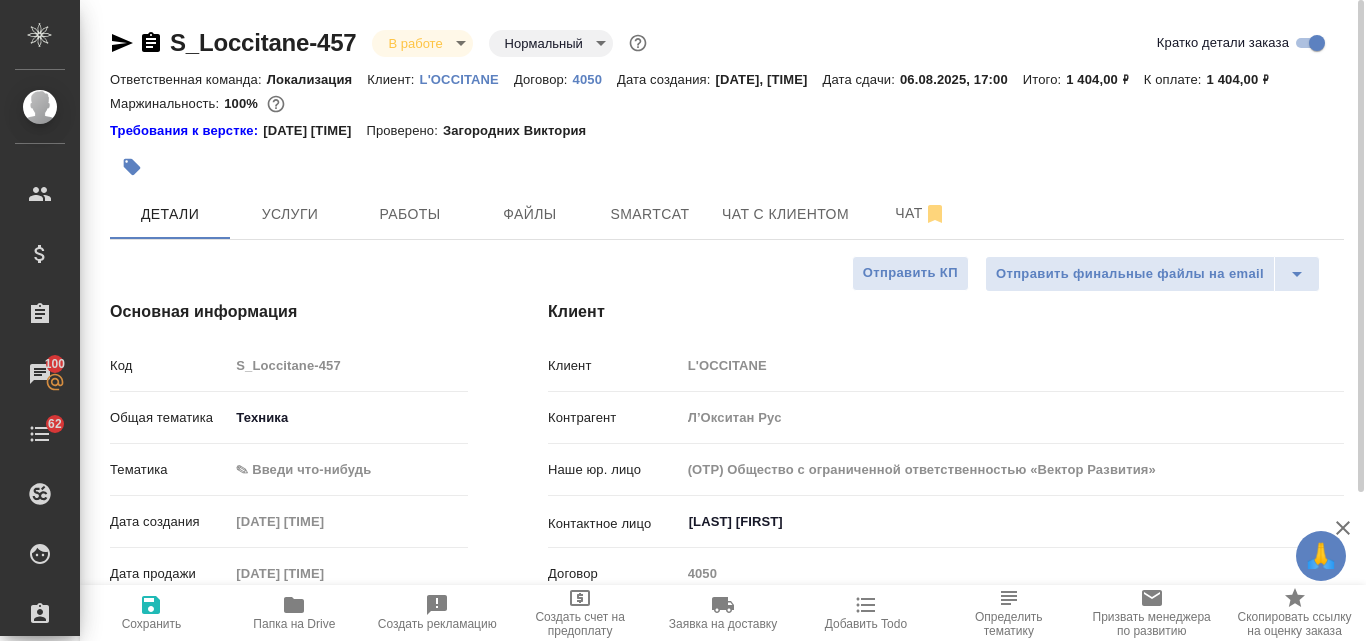 type on "x" 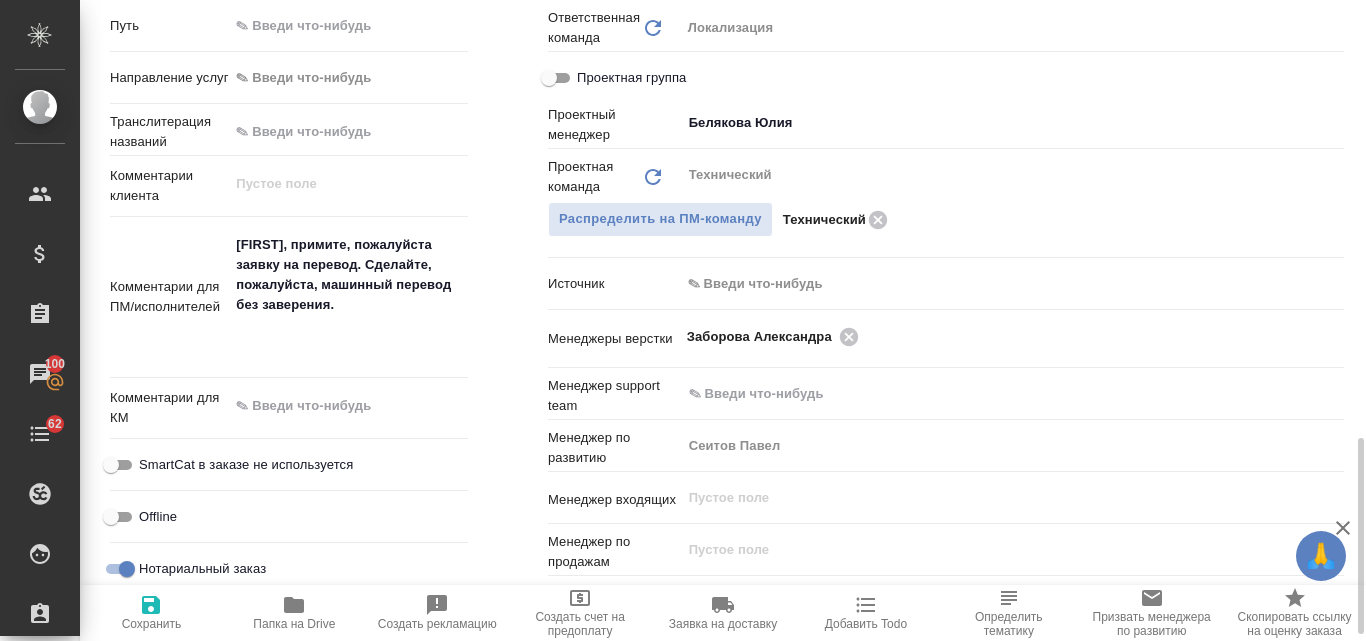 scroll, scrollTop: 1100, scrollLeft: 0, axis: vertical 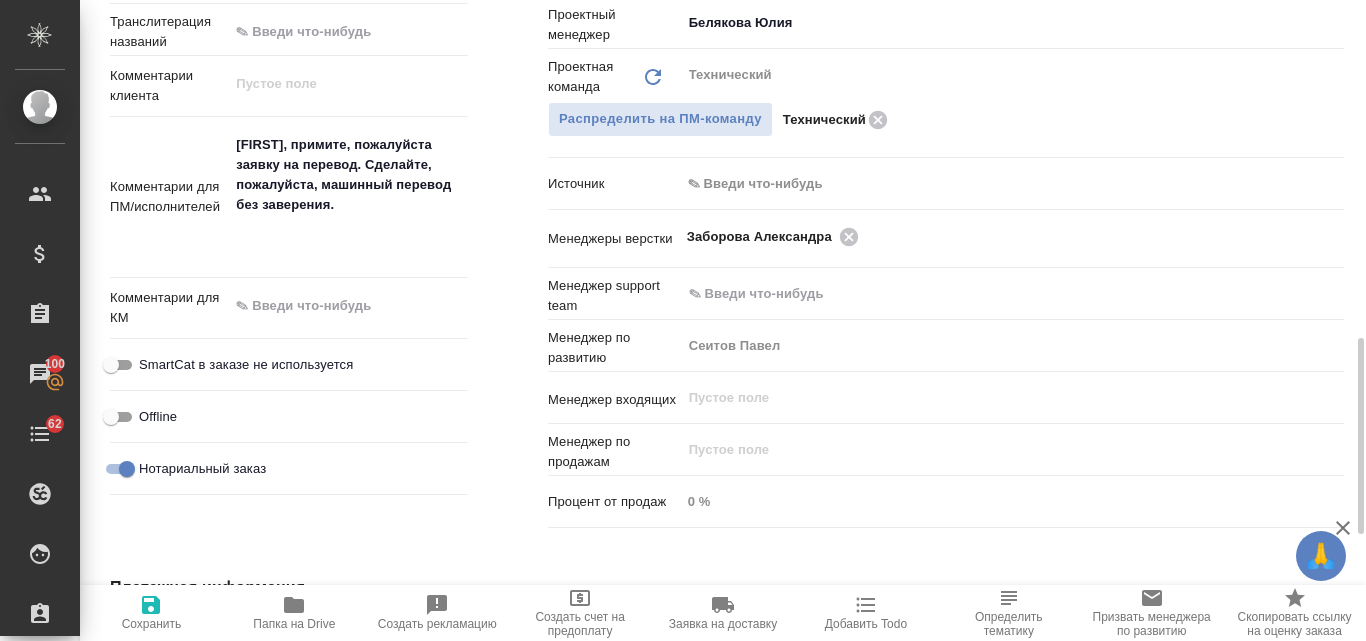 click on "Нотариальный заказ" at bounding box center (127, 469) 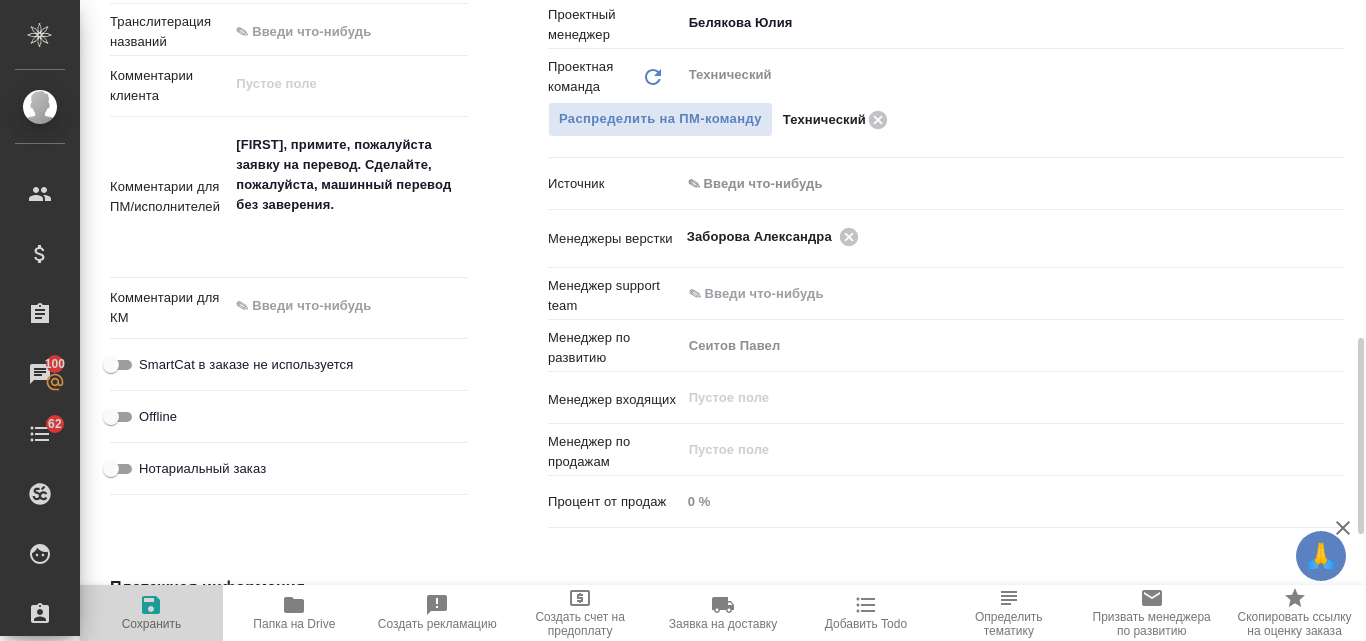 click 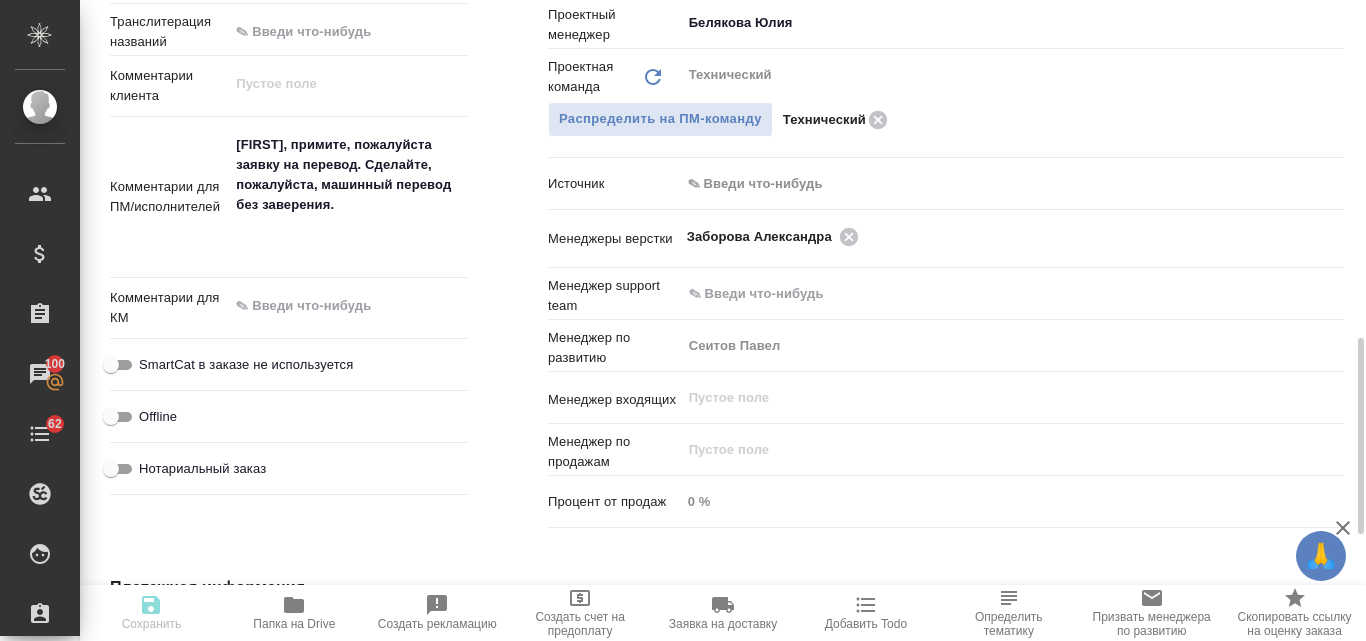 type on "x" 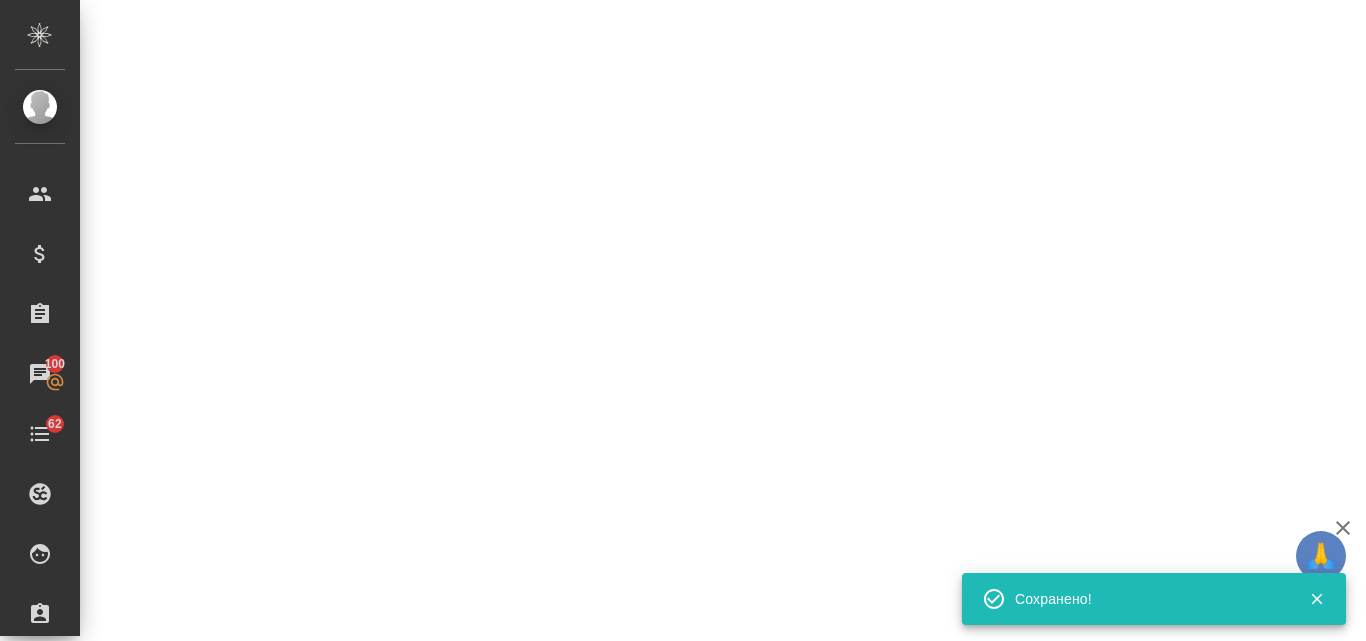 select on "RU" 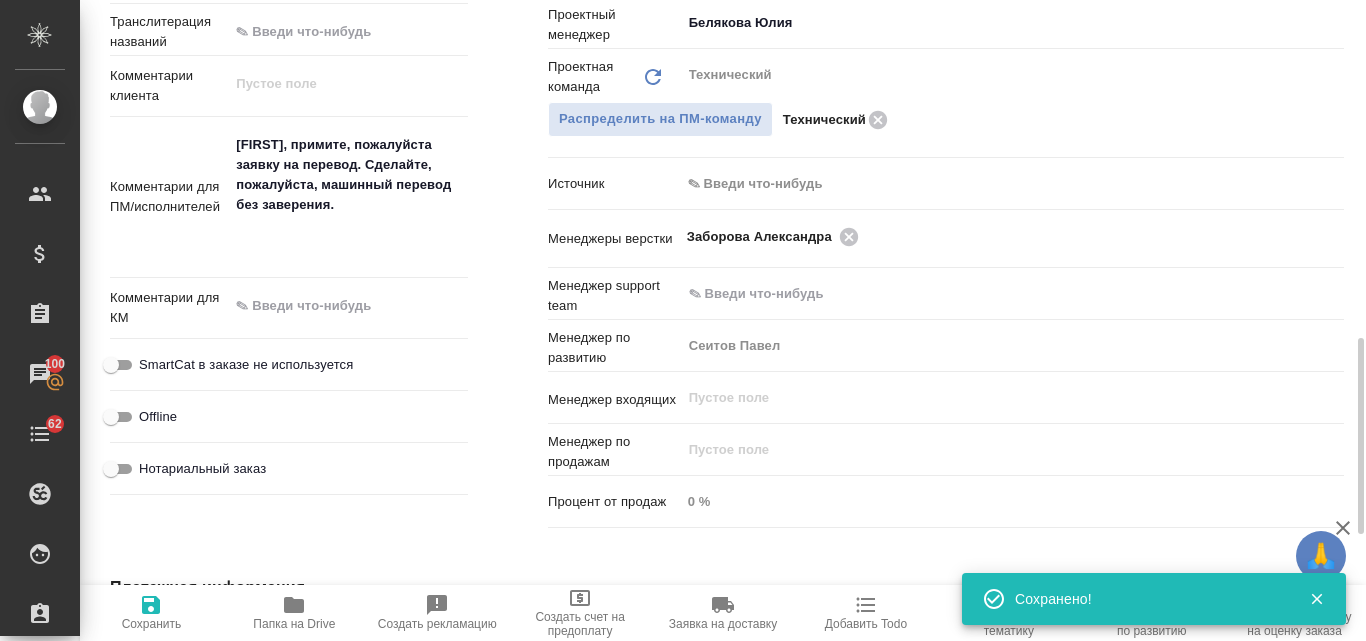 type on "x" 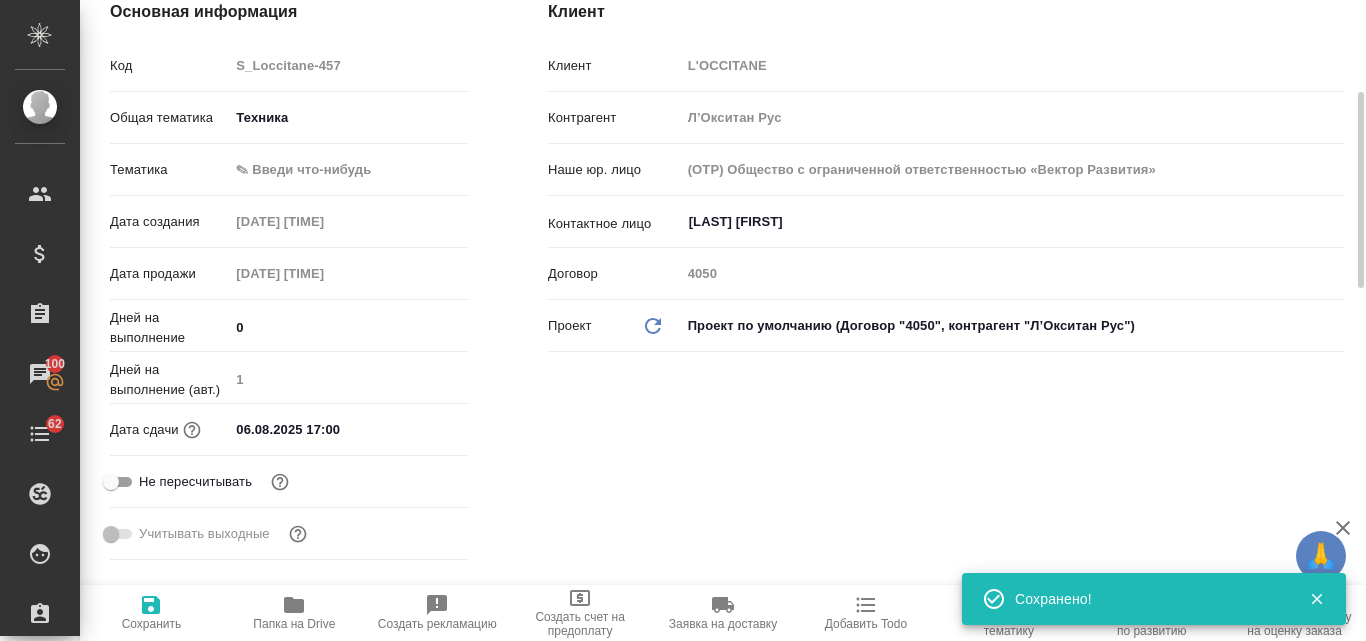 scroll, scrollTop: 0, scrollLeft: 0, axis: both 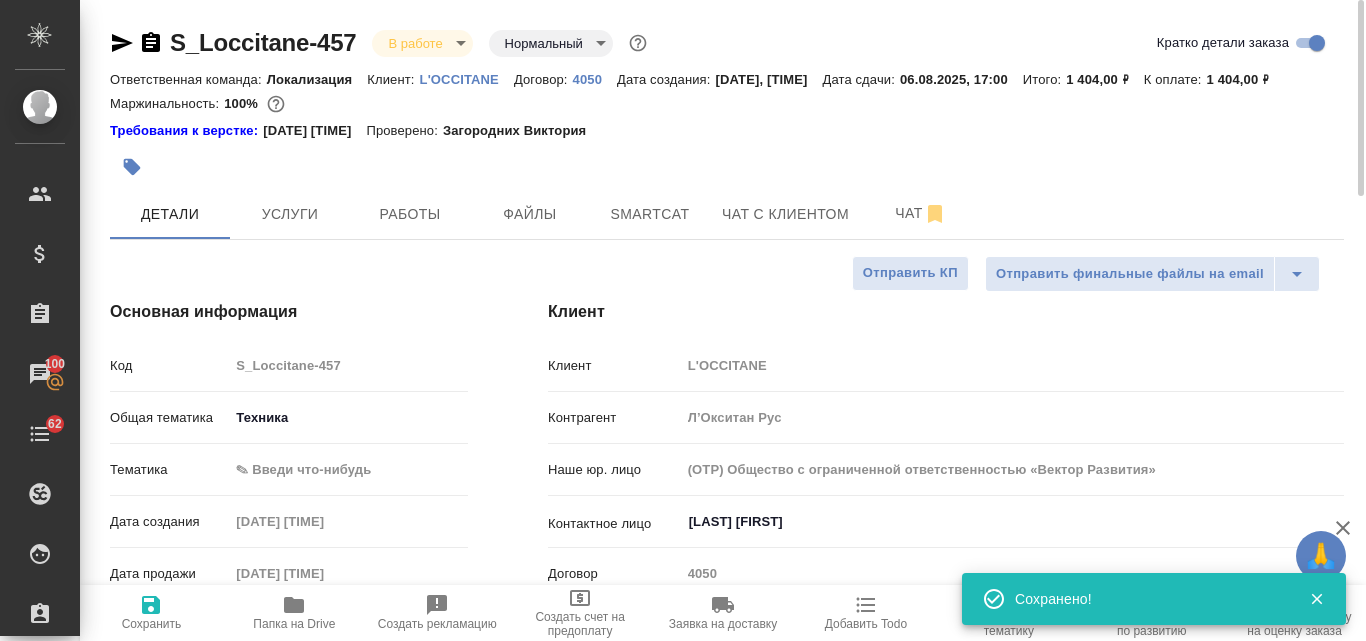 type on "x" 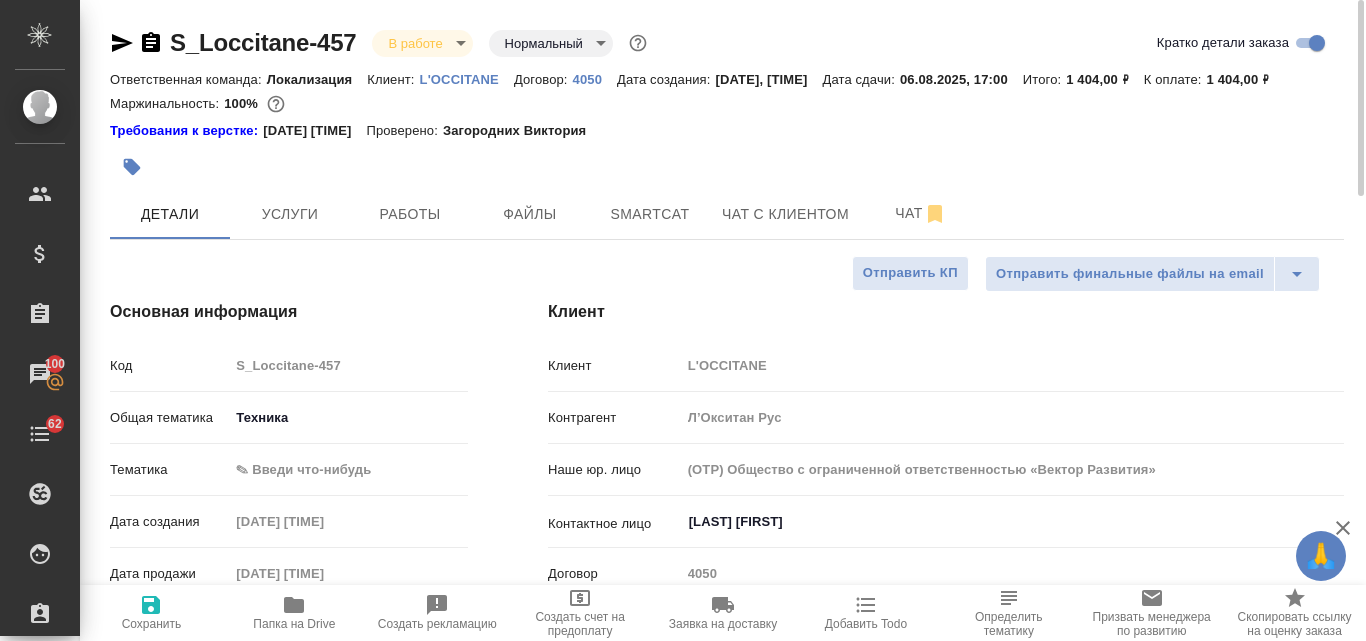type on "x" 